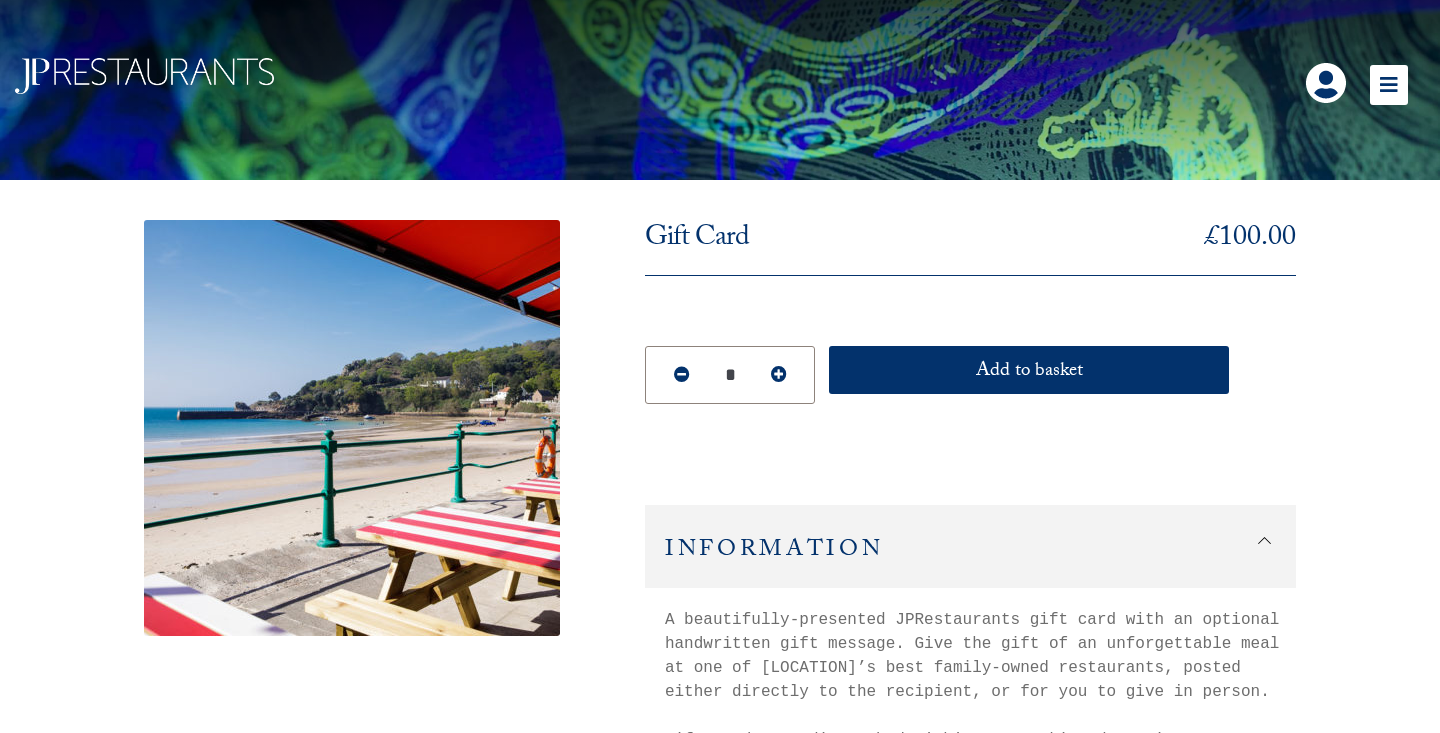 scroll, scrollTop: 0, scrollLeft: 0, axis: both 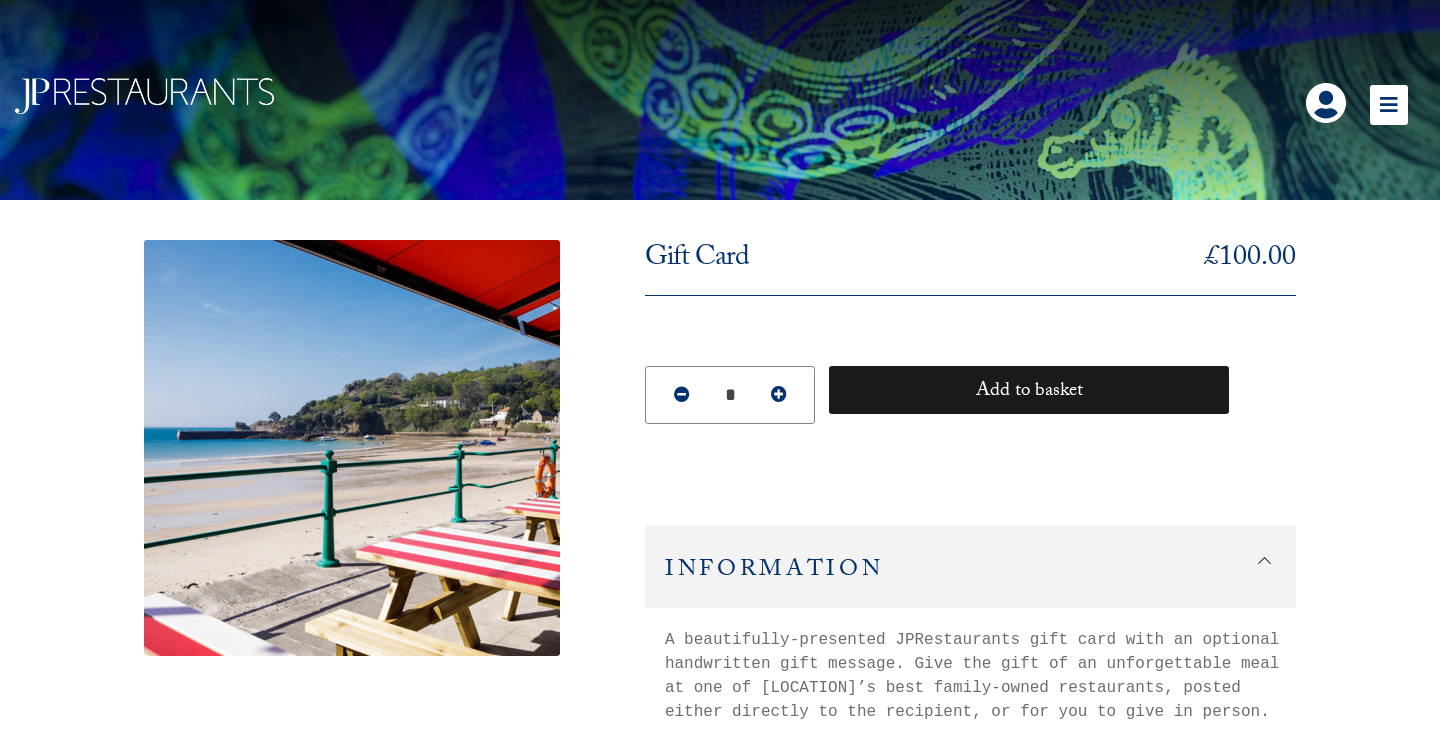 click on "Add to basket" at bounding box center (1029, 390) 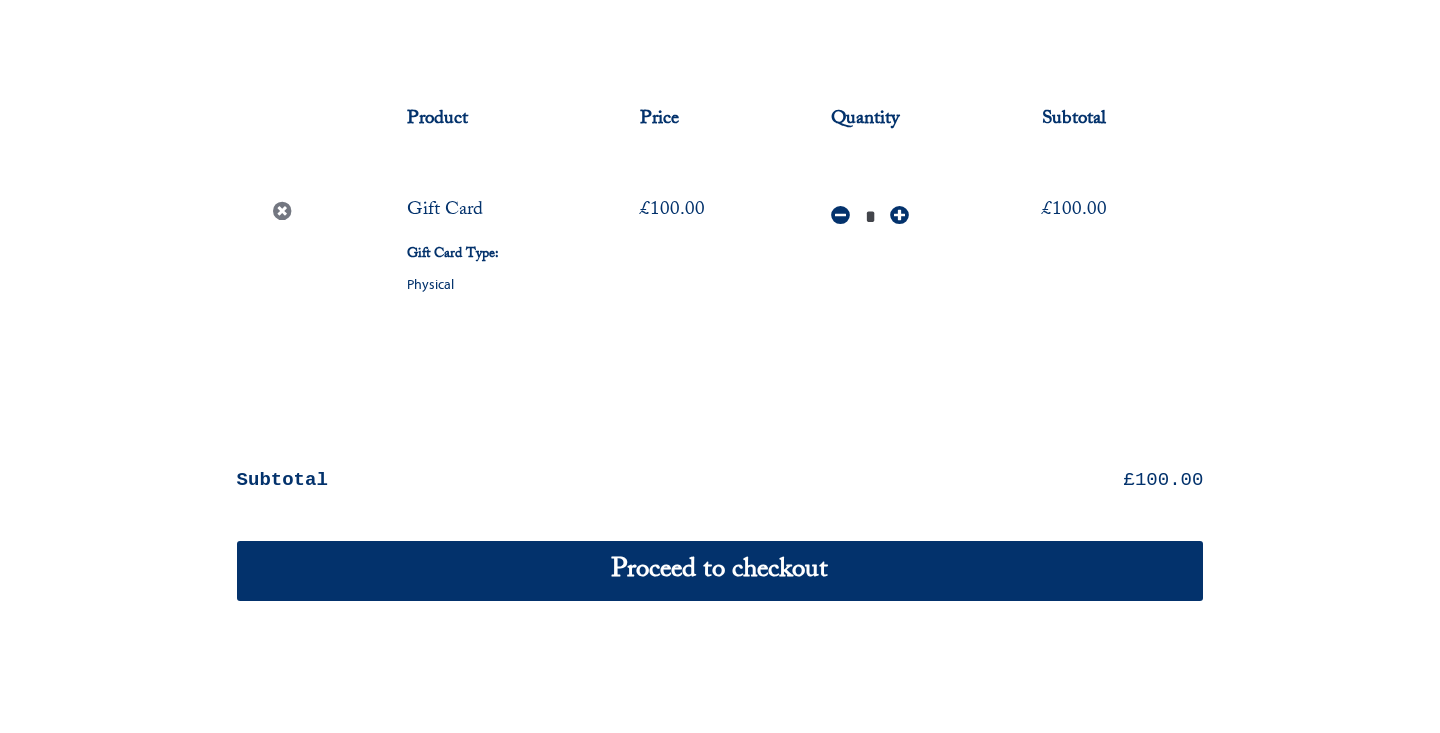 scroll, scrollTop: 229, scrollLeft: 0, axis: vertical 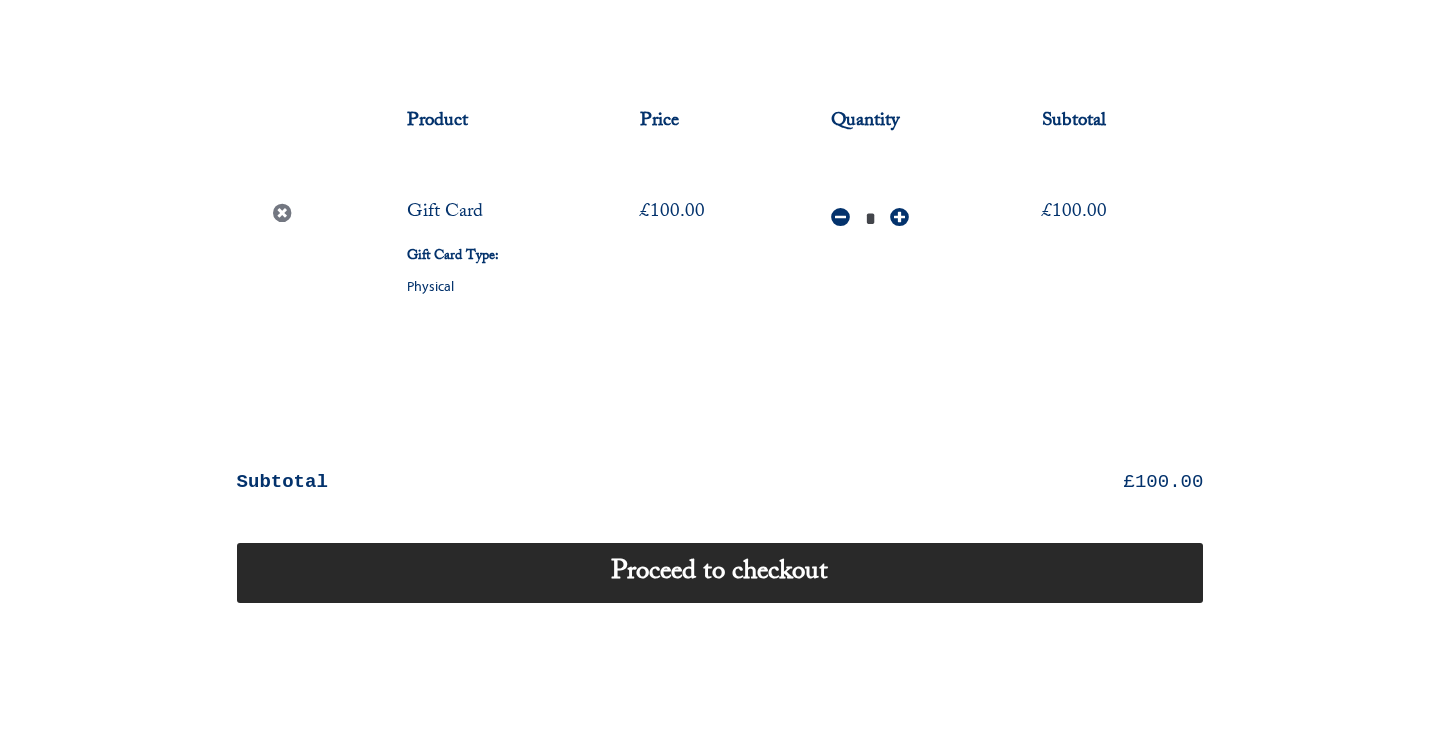click on "Proceed to checkout" at bounding box center [720, 573] 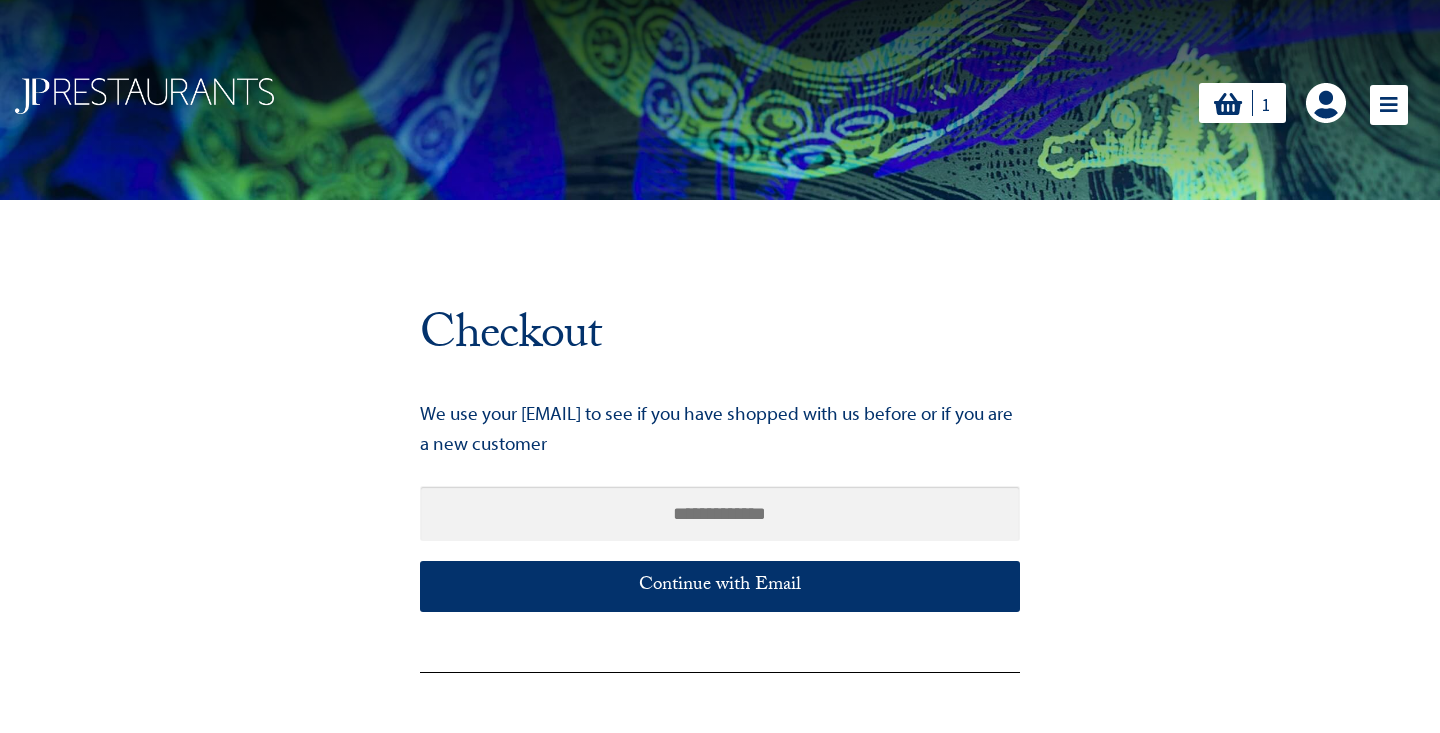 scroll, scrollTop: 0, scrollLeft: 0, axis: both 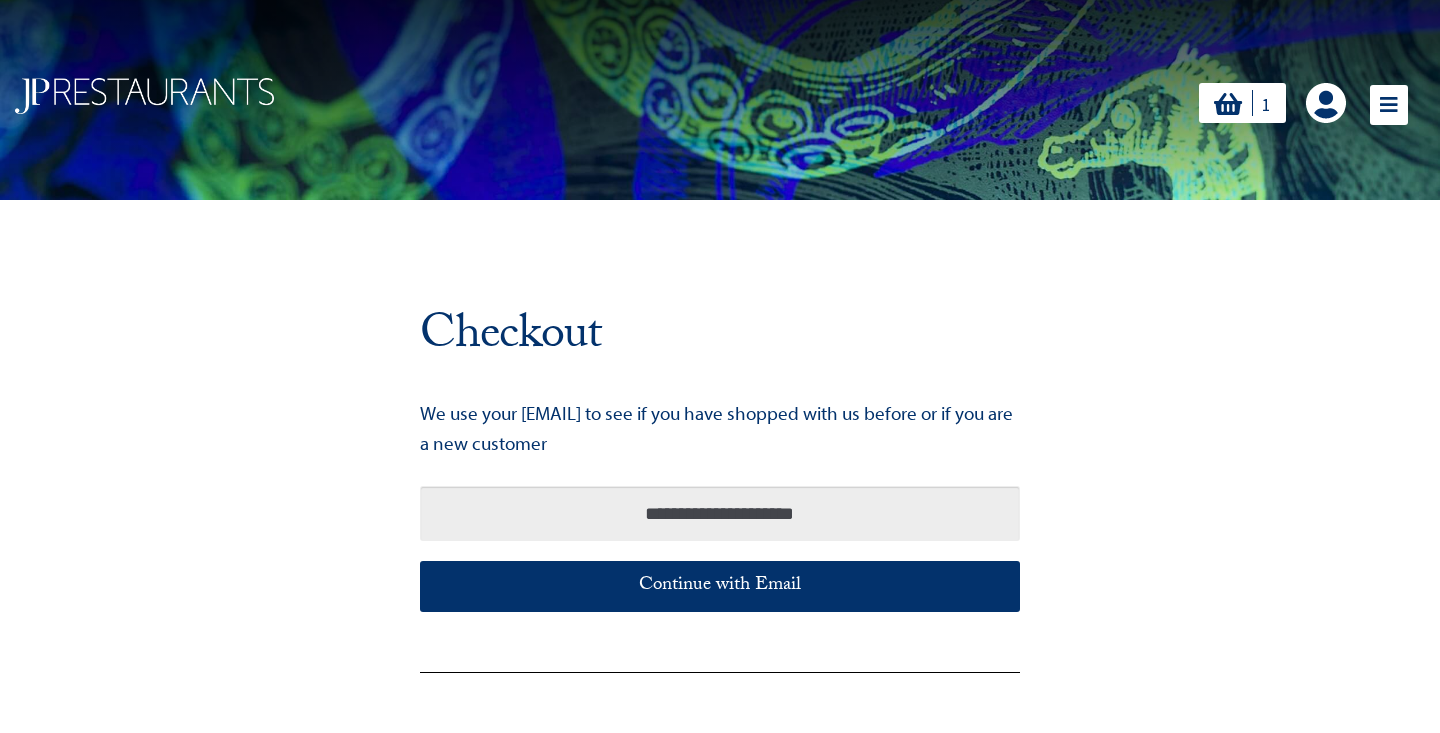 drag, startPoint x: 620, startPoint y: 485, endPoint x: 404, endPoint y: 484, distance: 216.00232 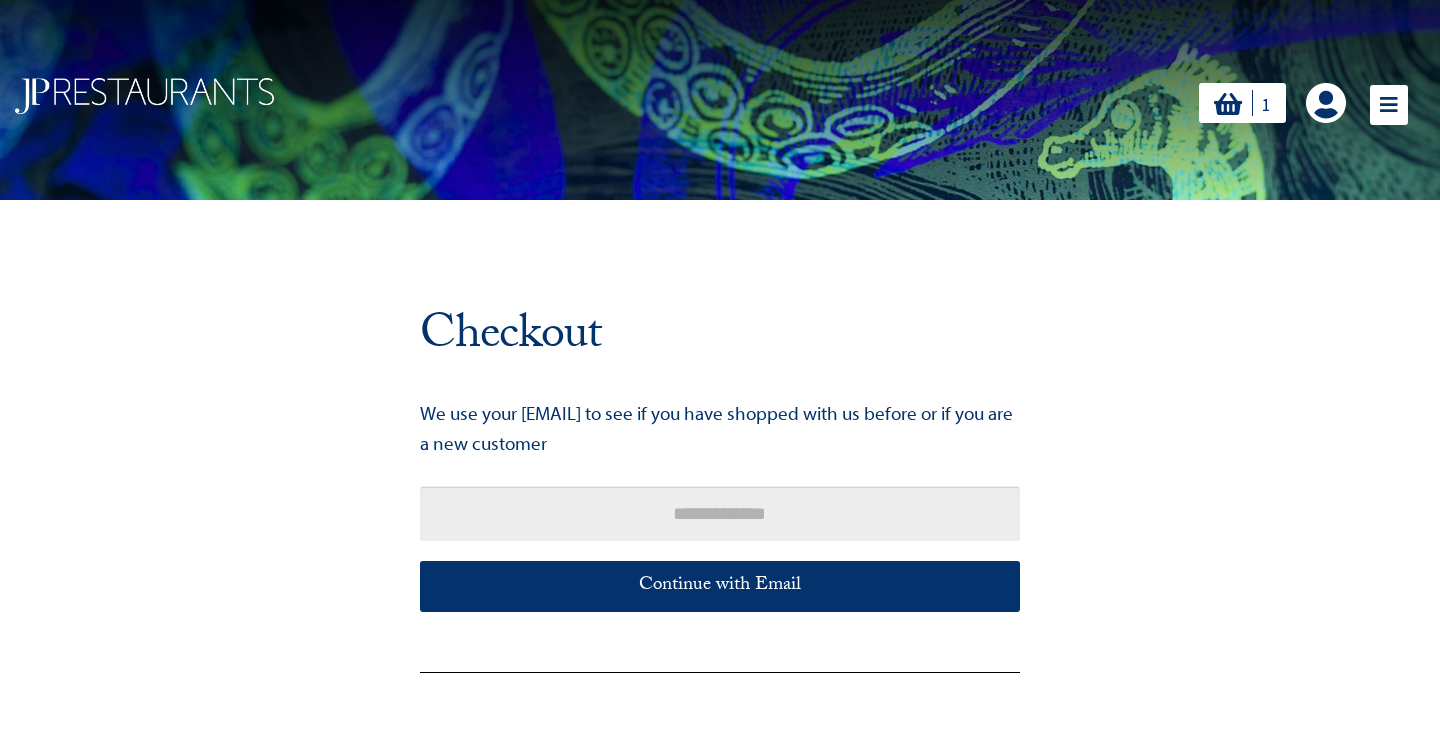 click at bounding box center (720, 513) 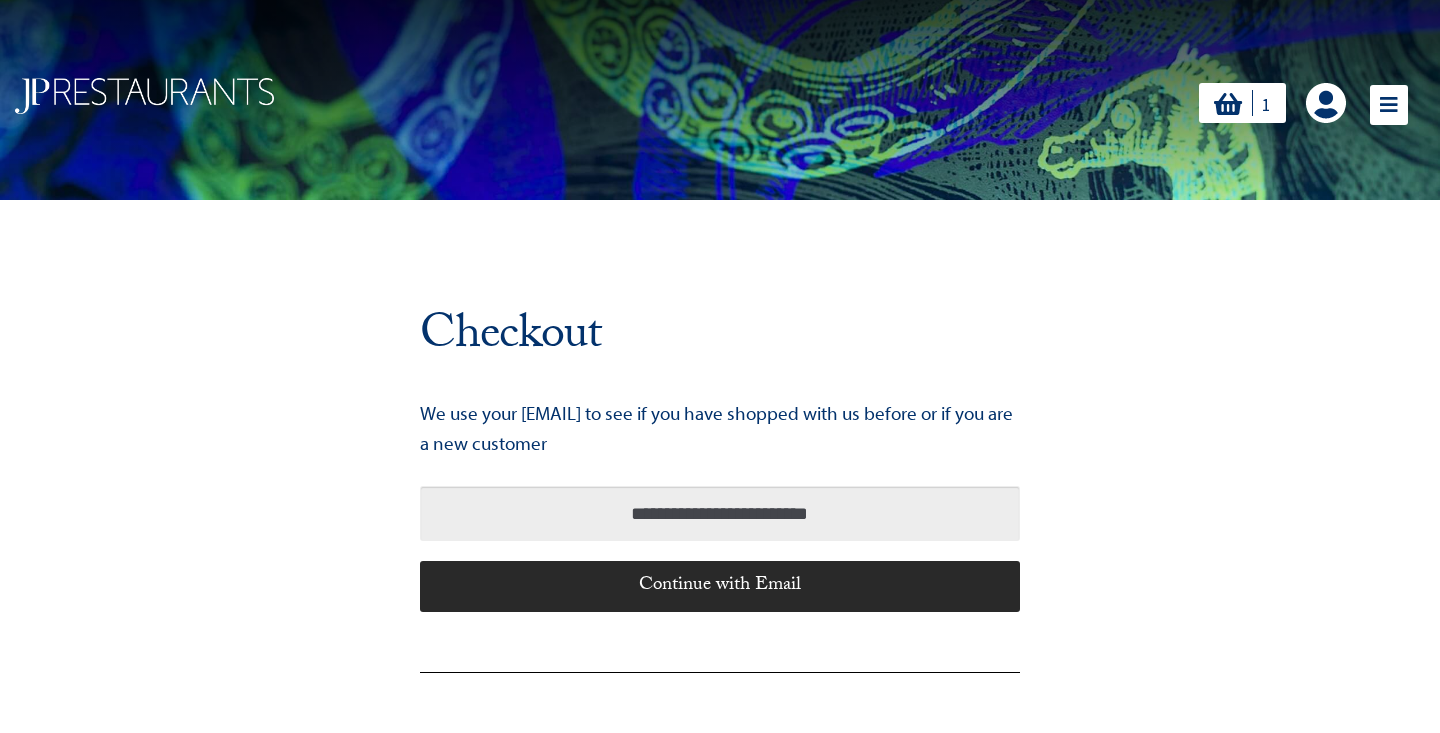 type on "**********" 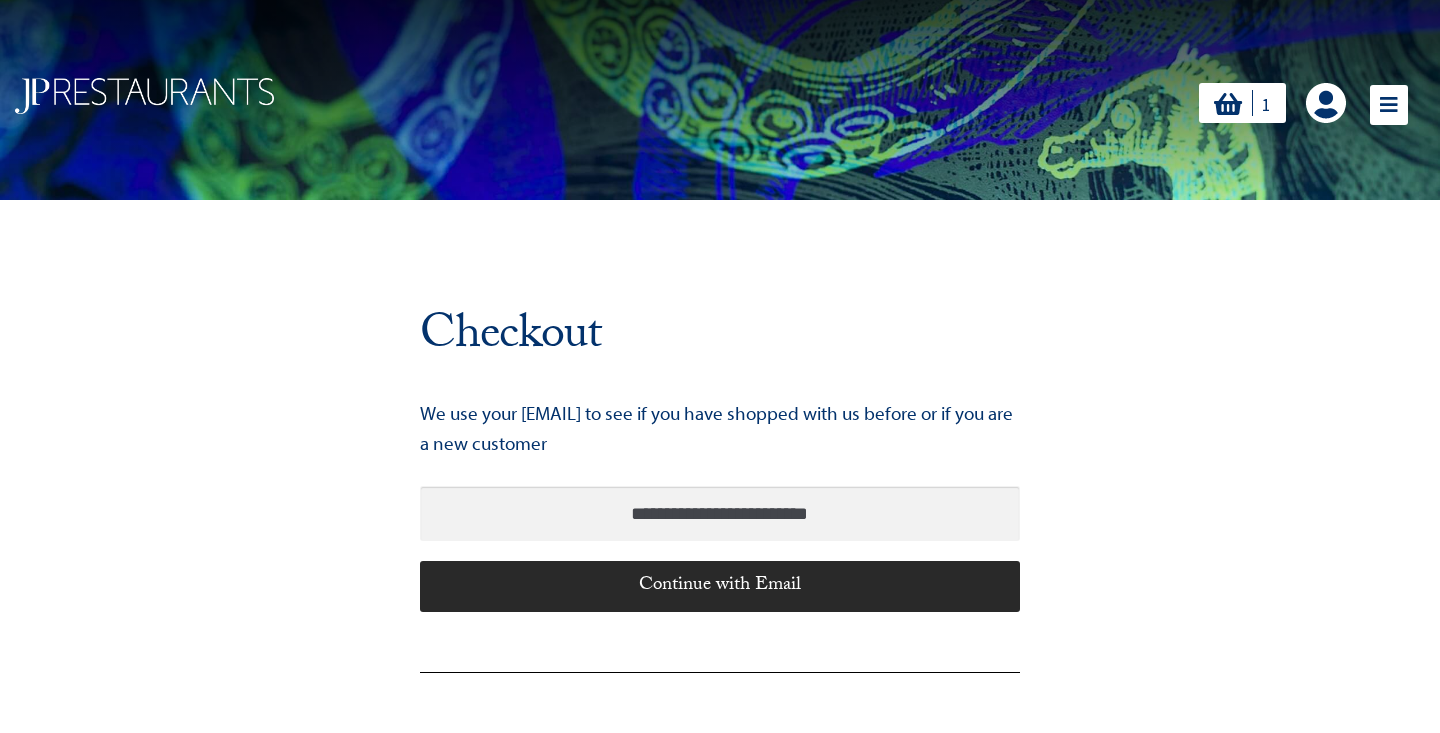 click on "Continue with Email" at bounding box center (720, 586) 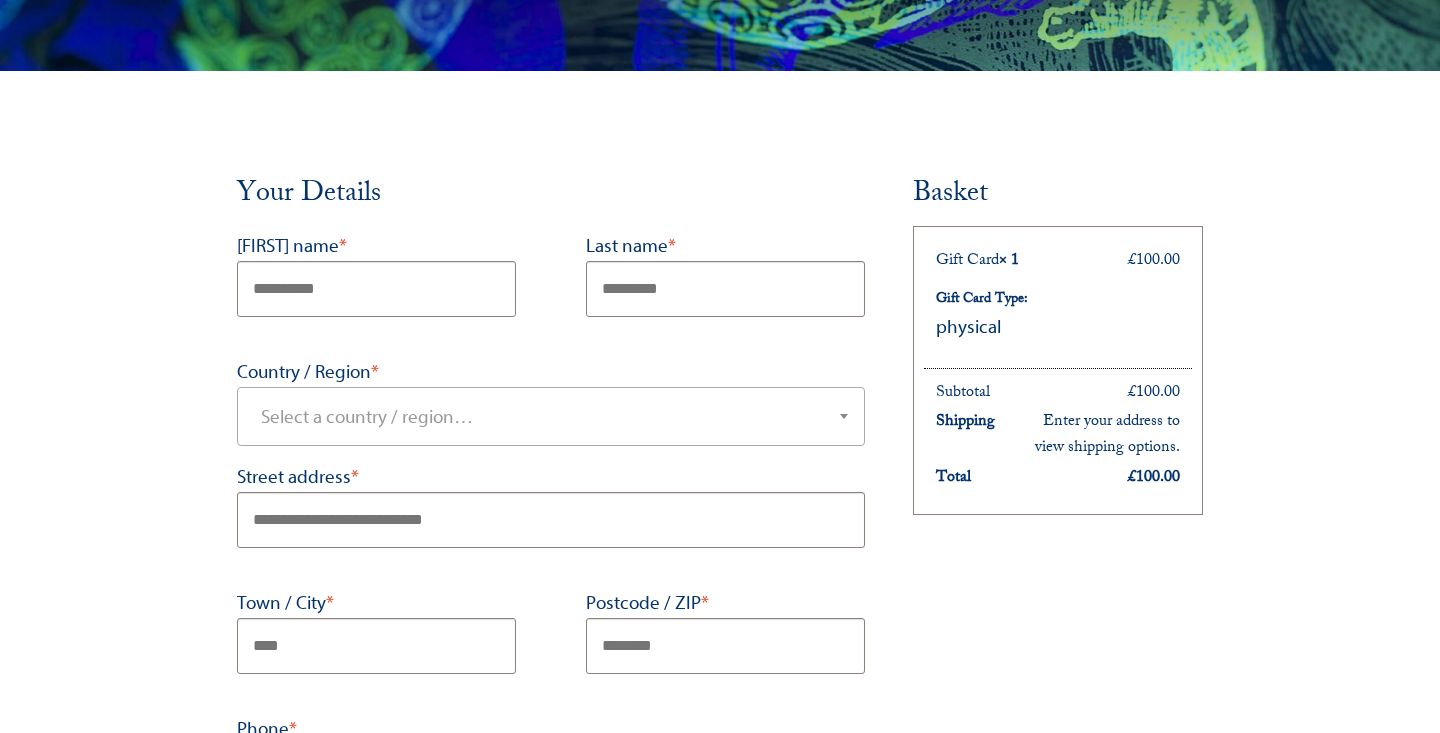 scroll, scrollTop: 129, scrollLeft: 0, axis: vertical 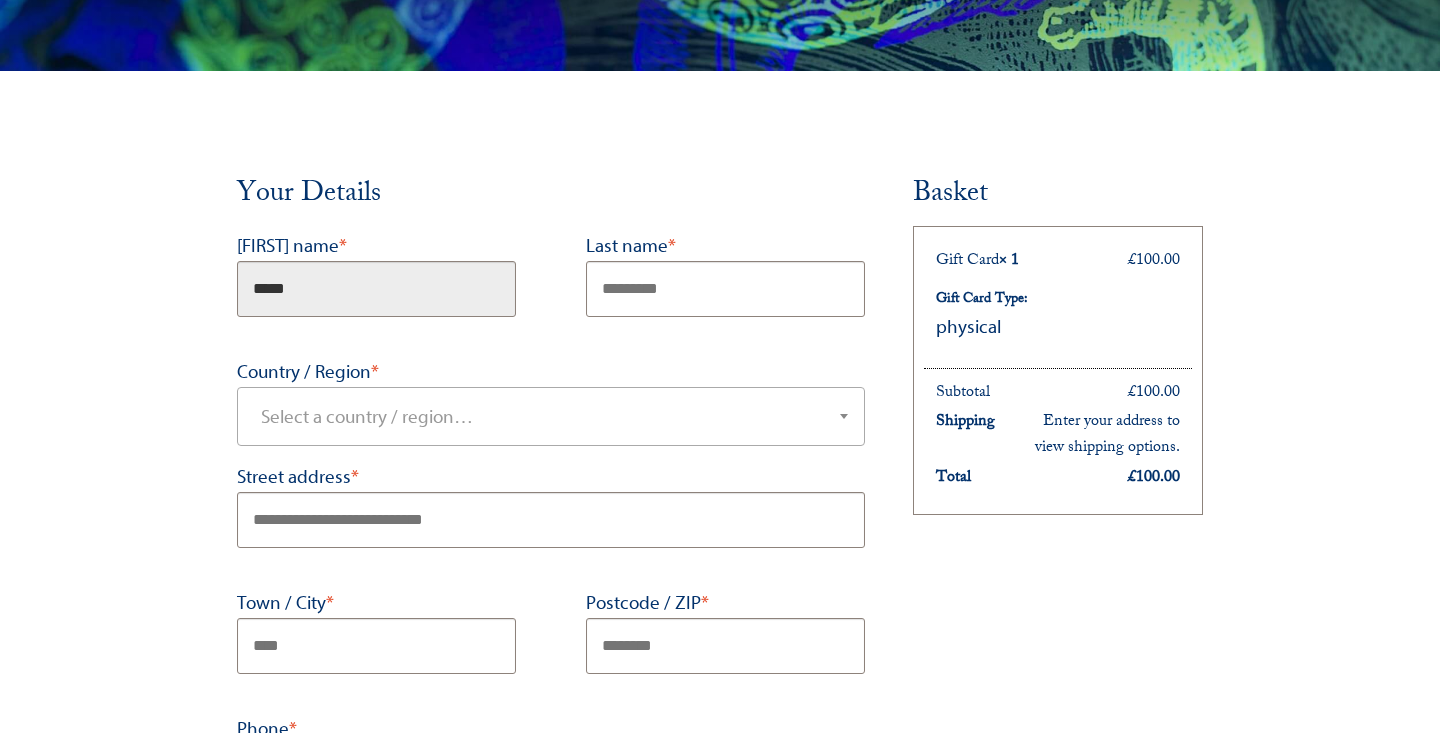 type on "*****" 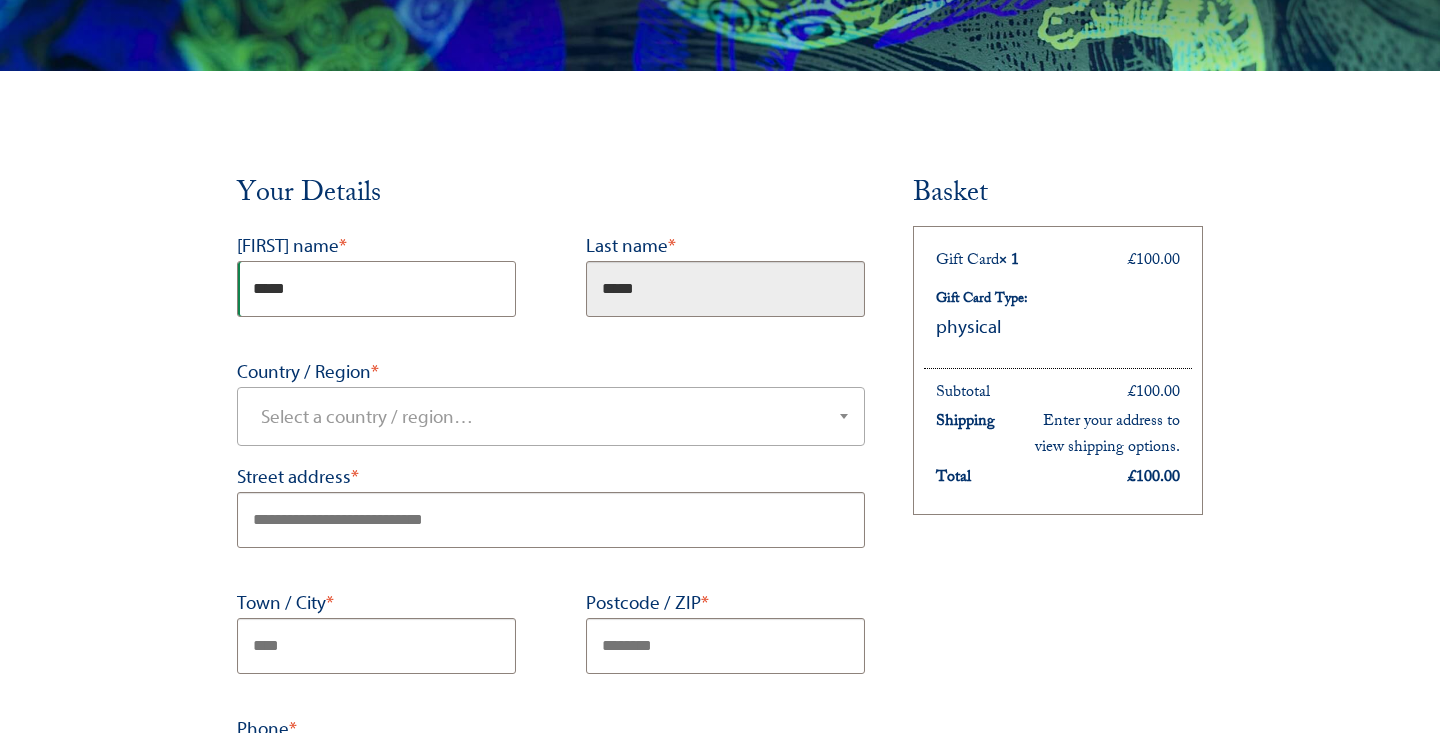 type on "*****" 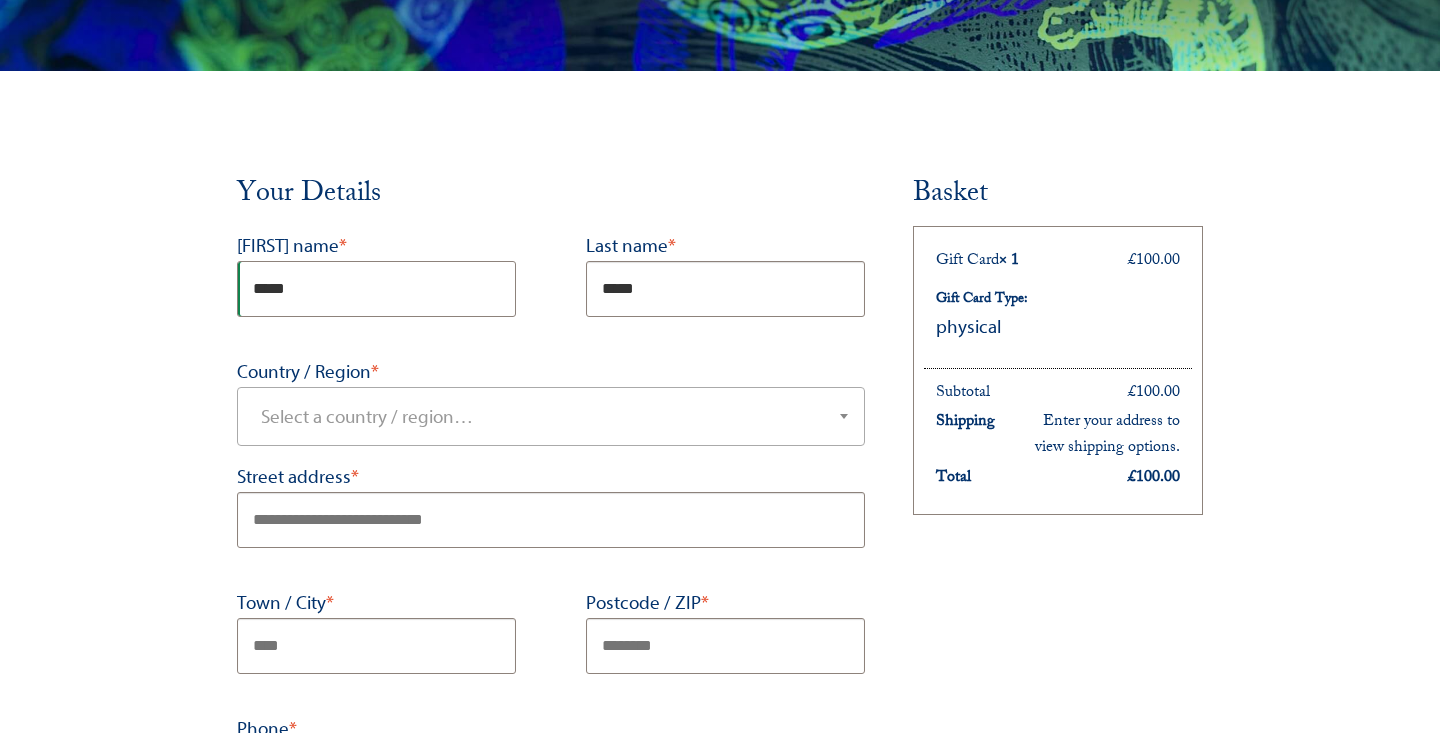 click on "Select a country / region…" at bounding box center (367, 417) 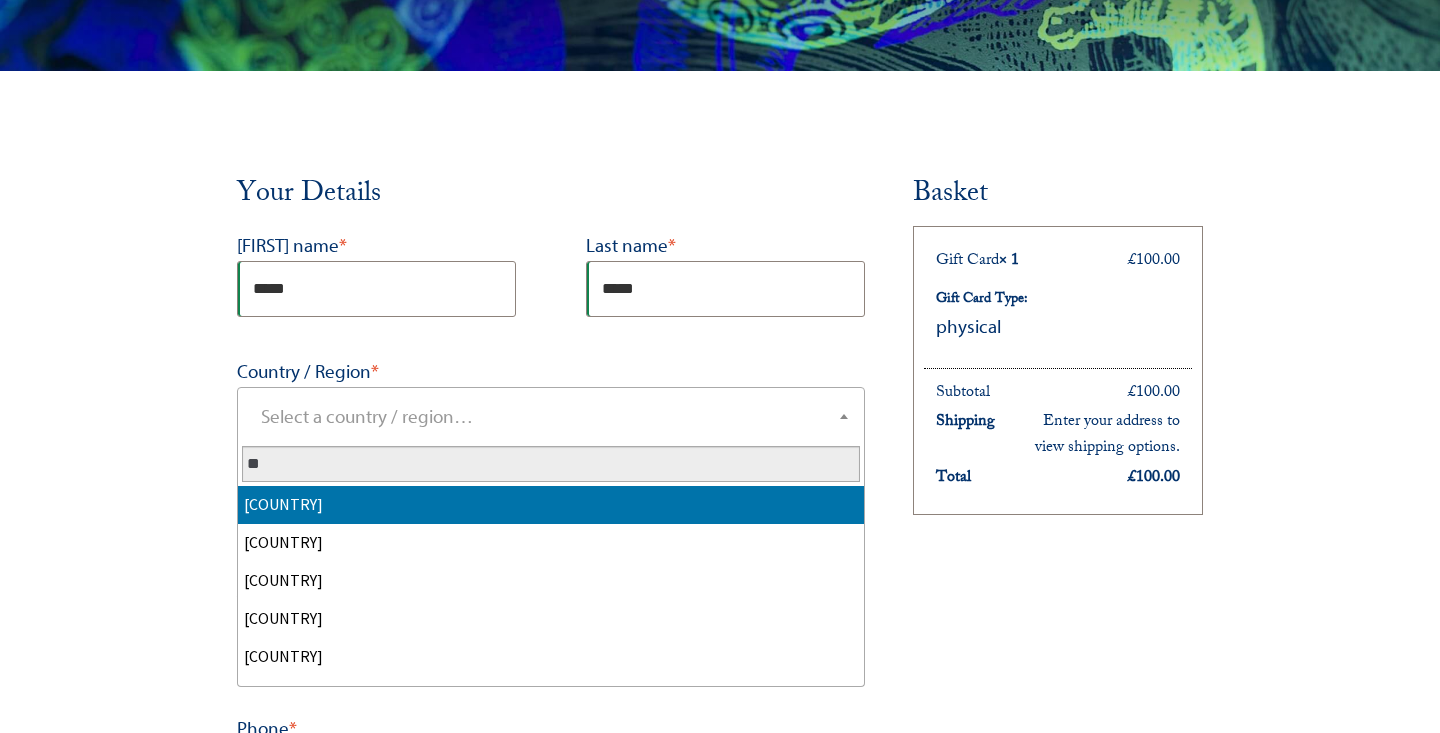 type on "**" 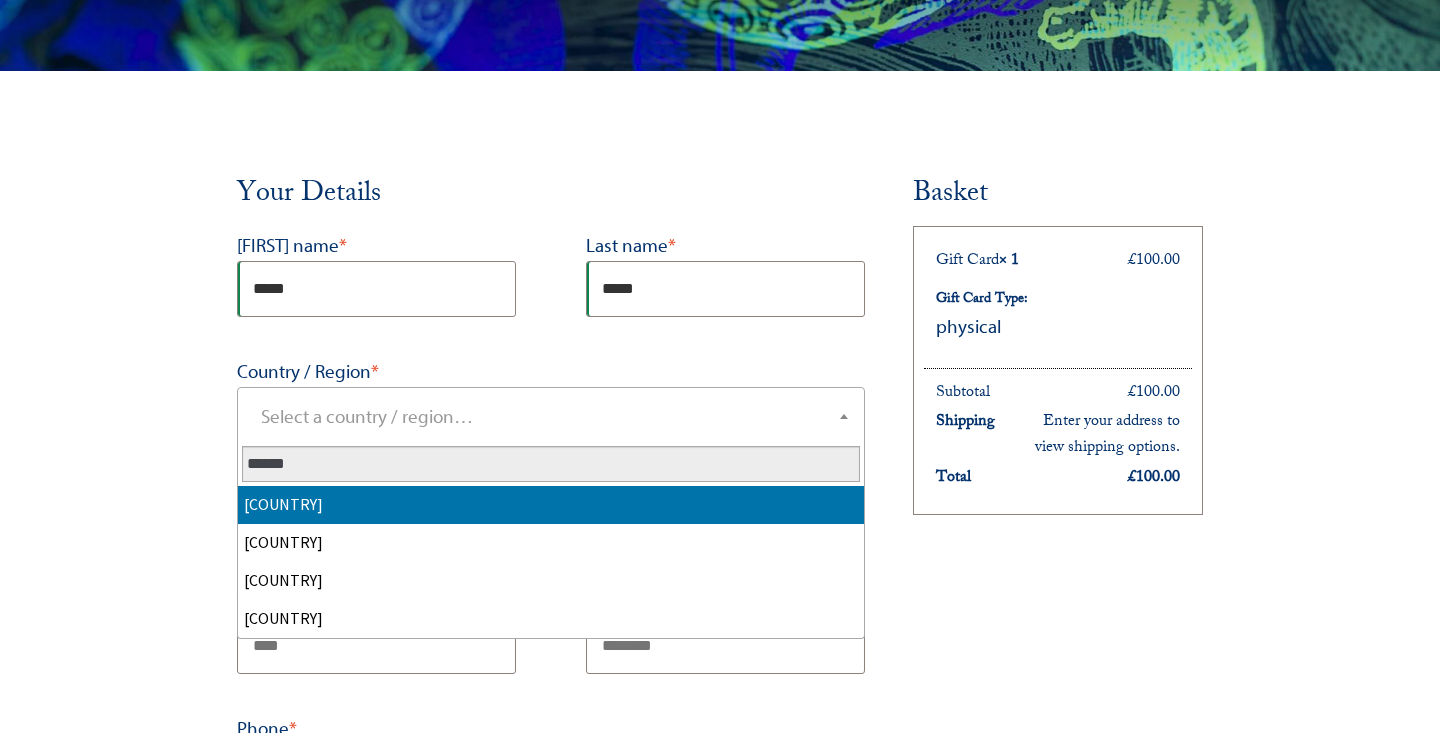 type on "******" 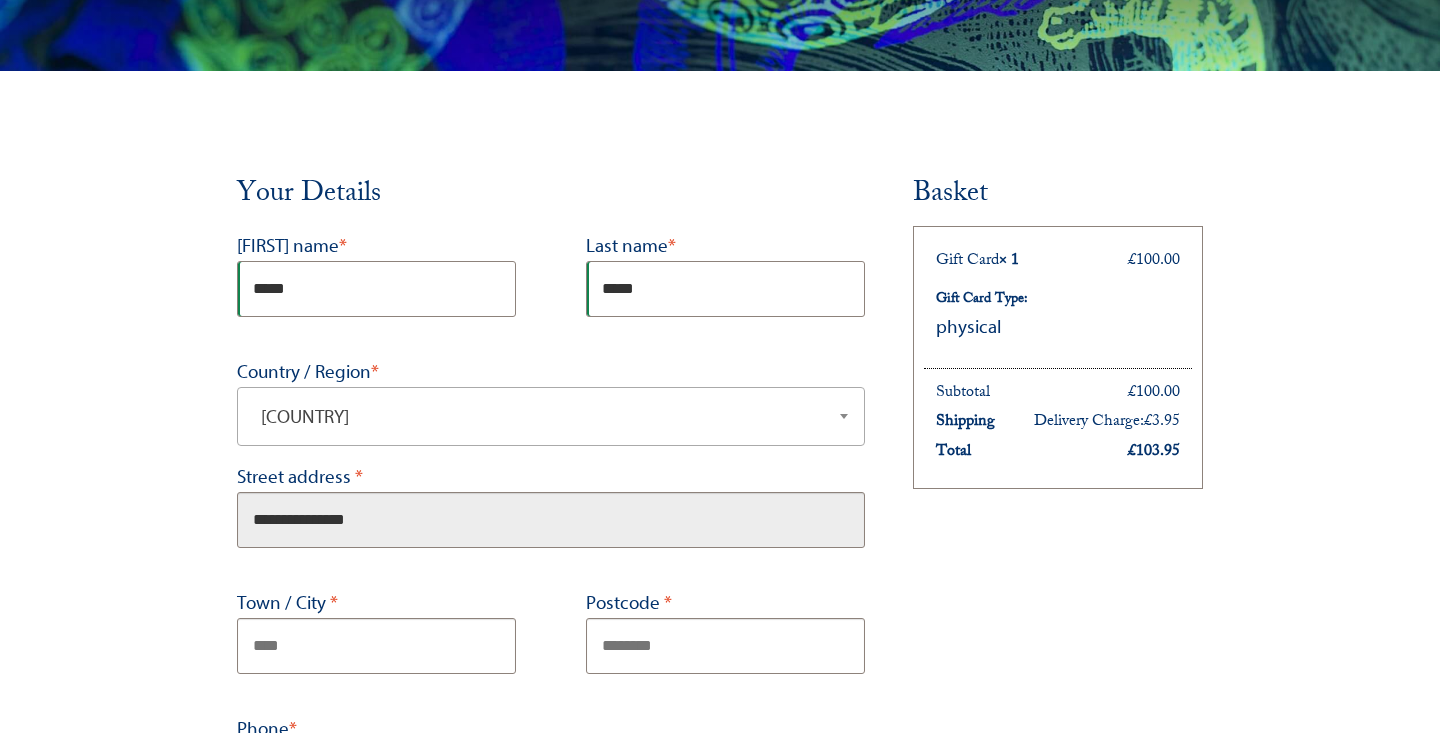type on "**********" 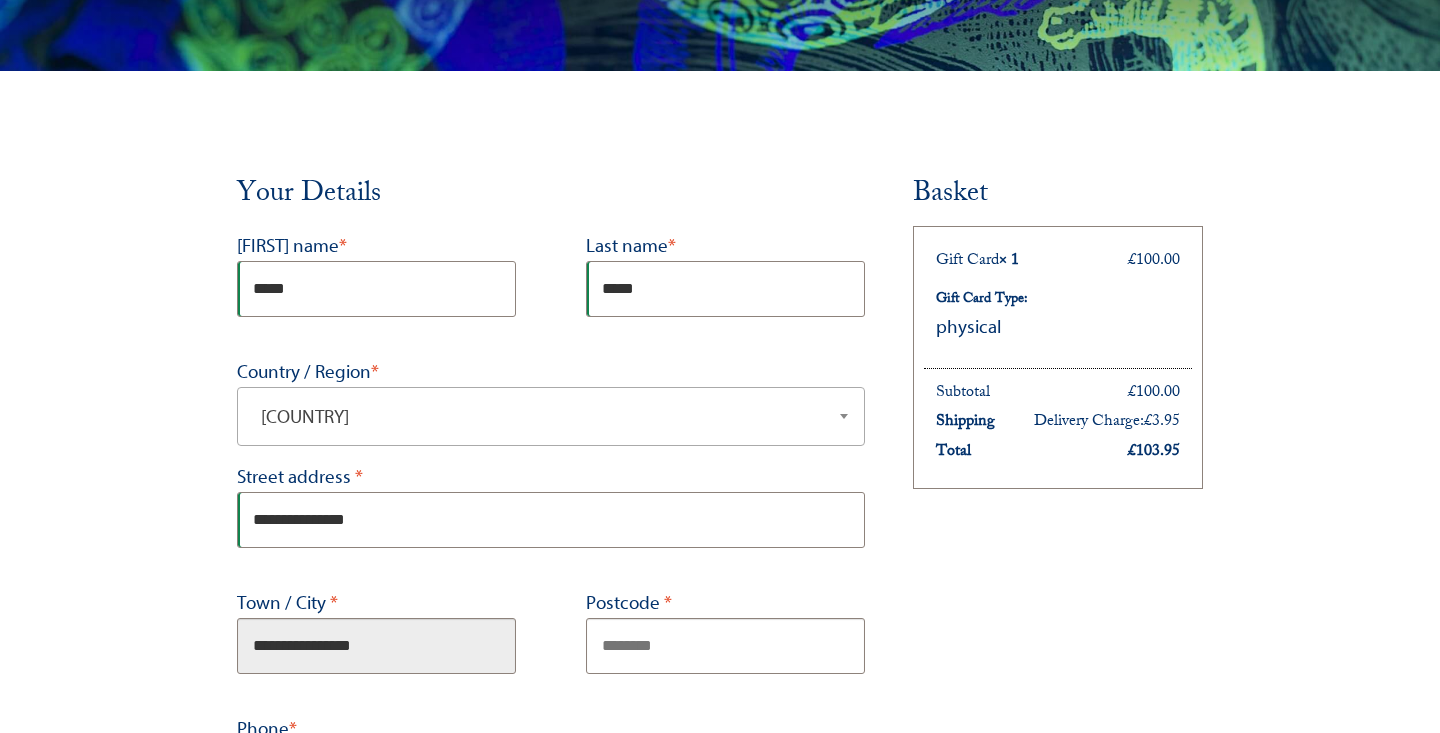 type on "**********" 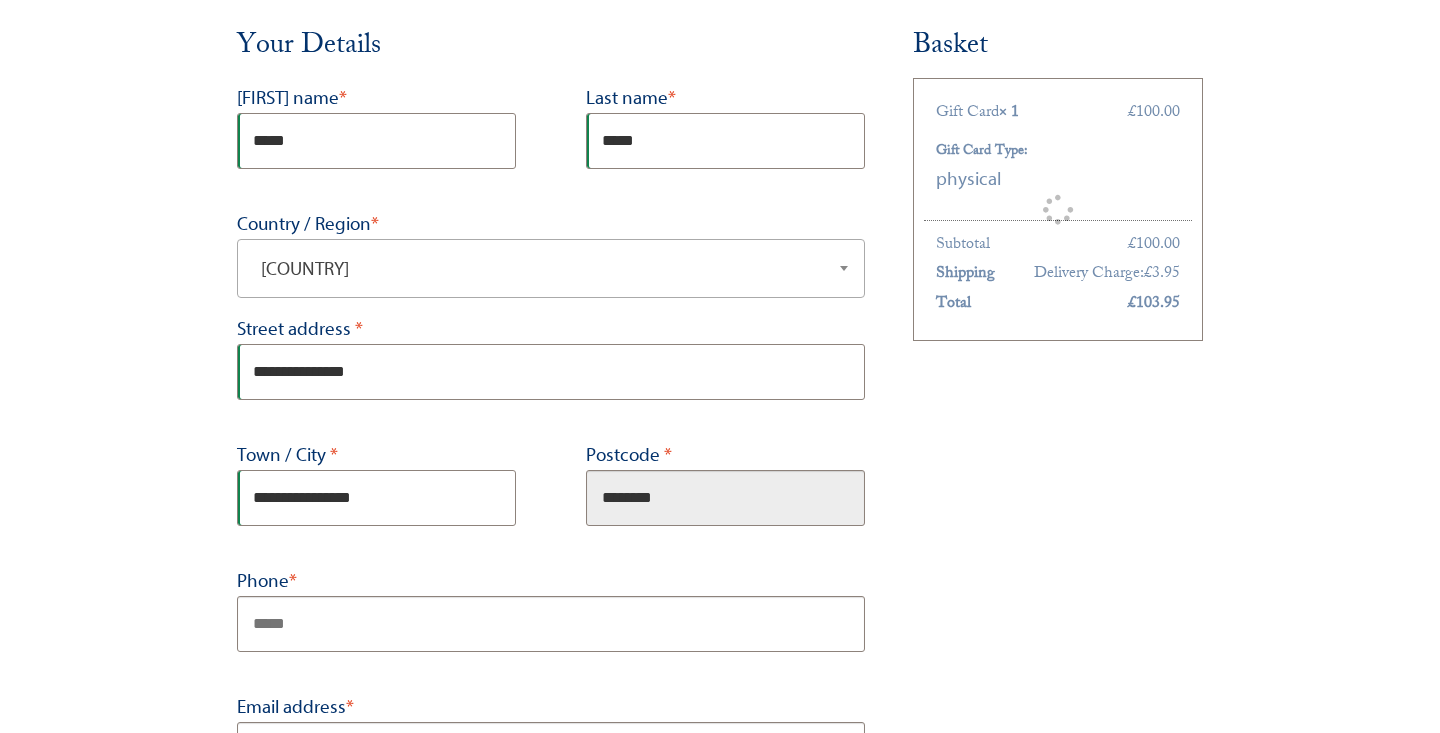 scroll, scrollTop: 307, scrollLeft: 0, axis: vertical 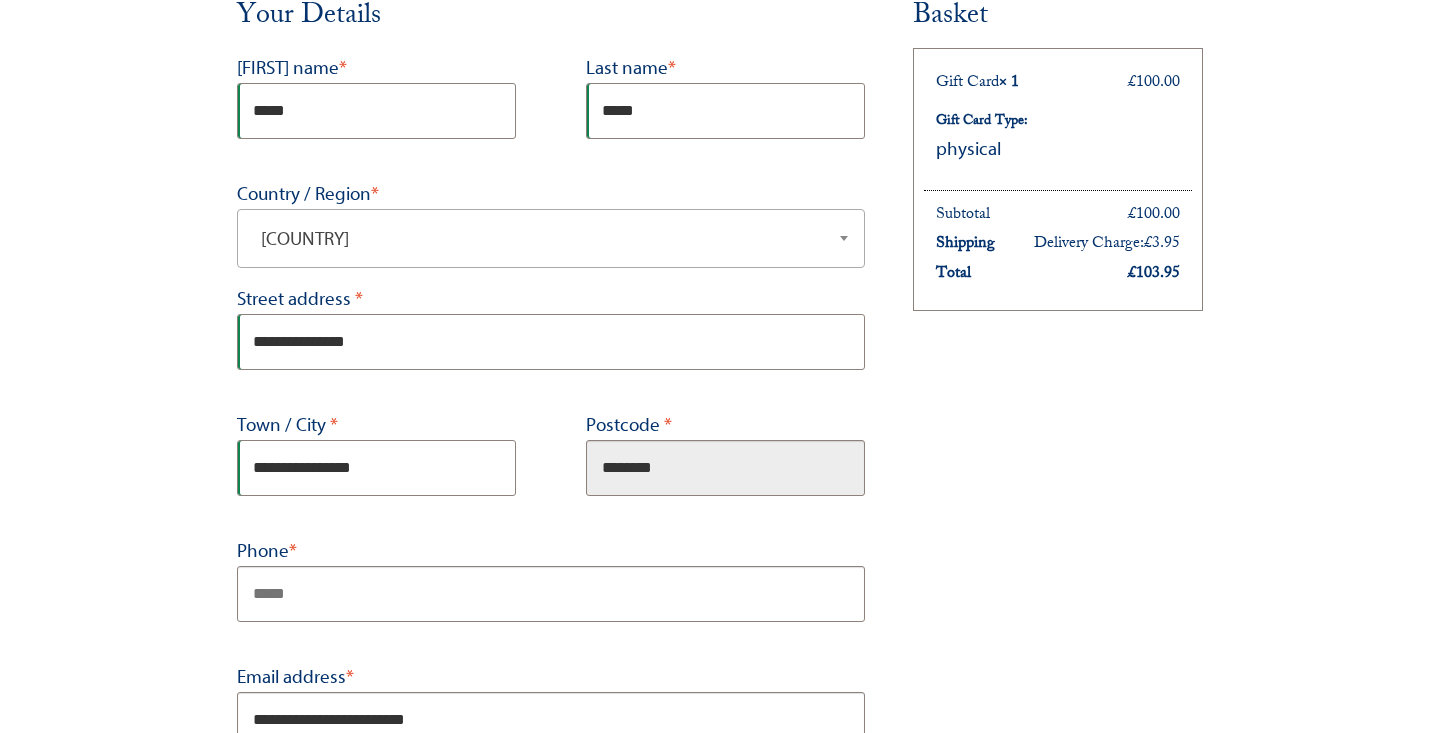 type on "********" 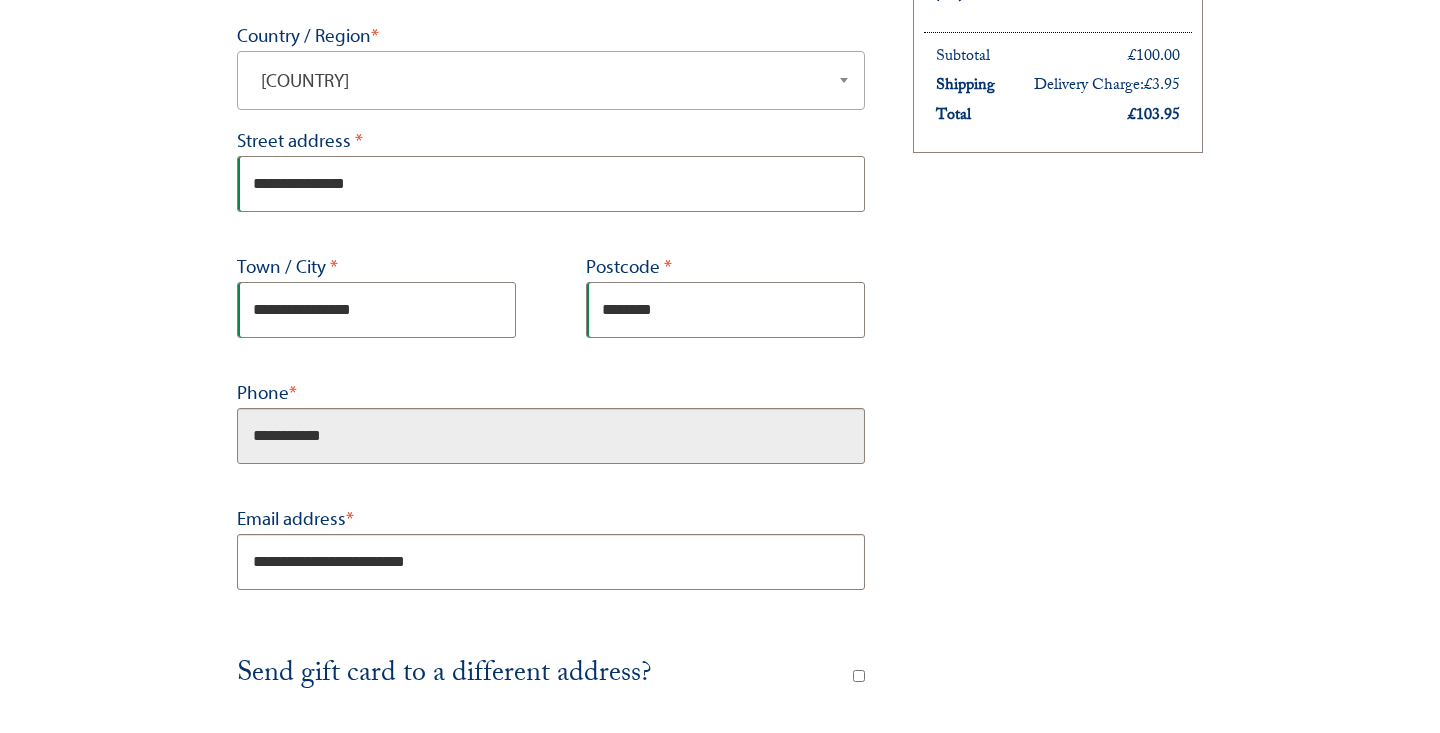 scroll, scrollTop: 472, scrollLeft: 0, axis: vertical 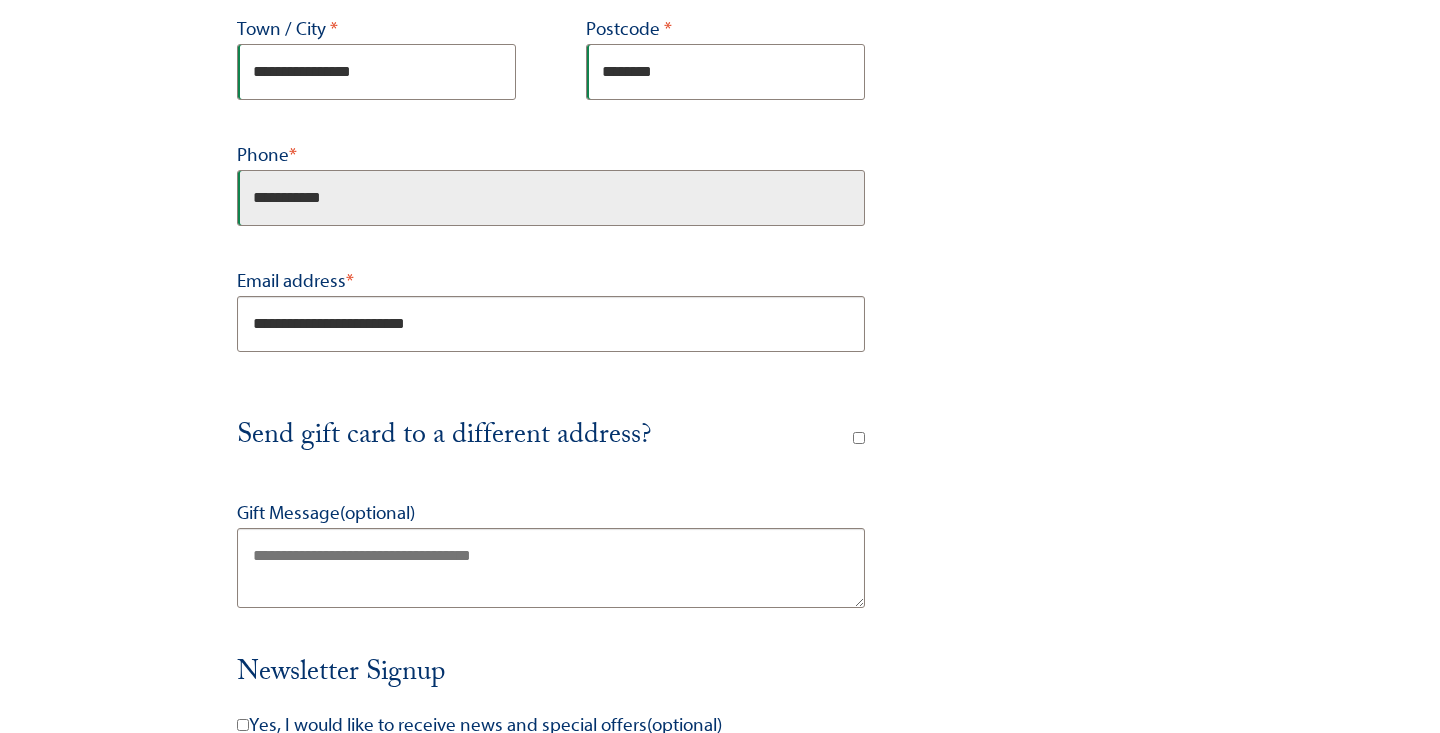 type on "**********" 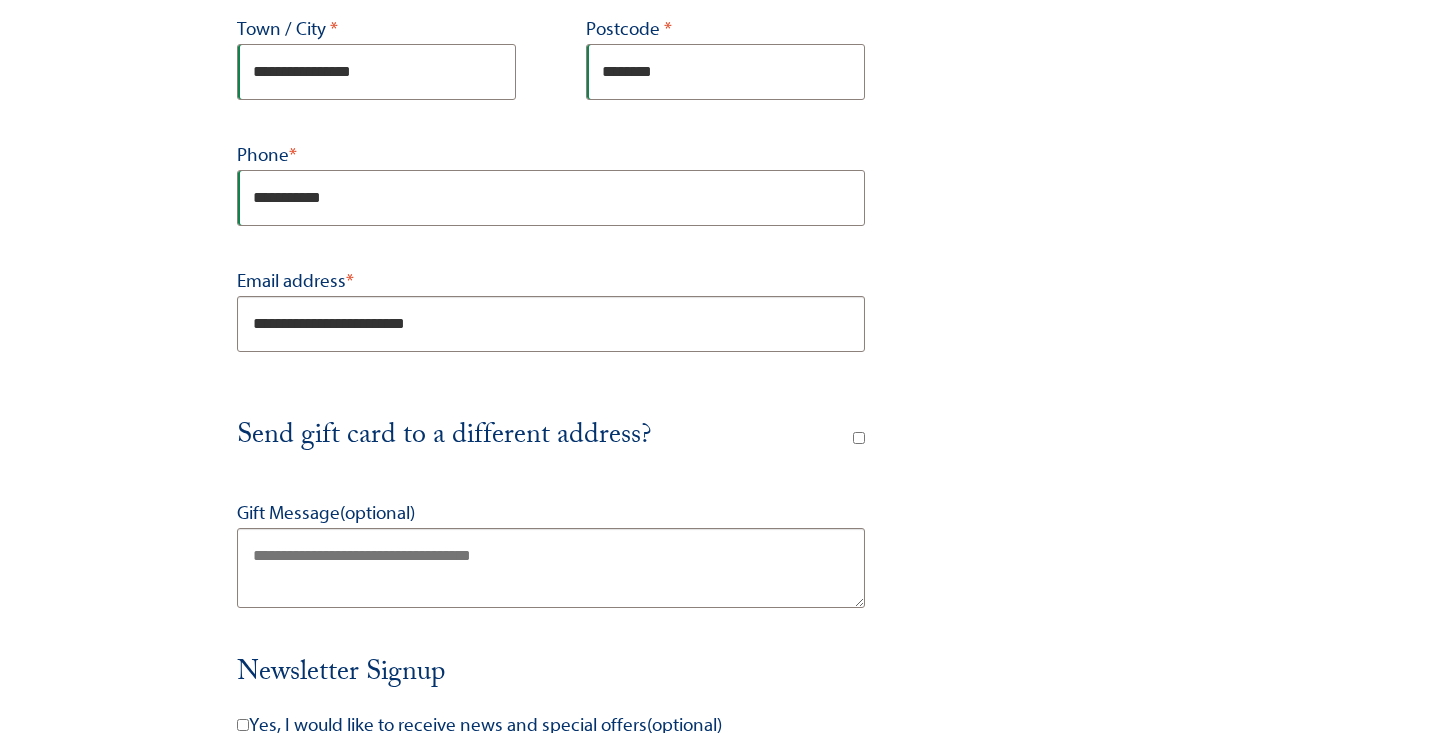 click on "Send gift card to a different address?" at bounding box center (444, 437) 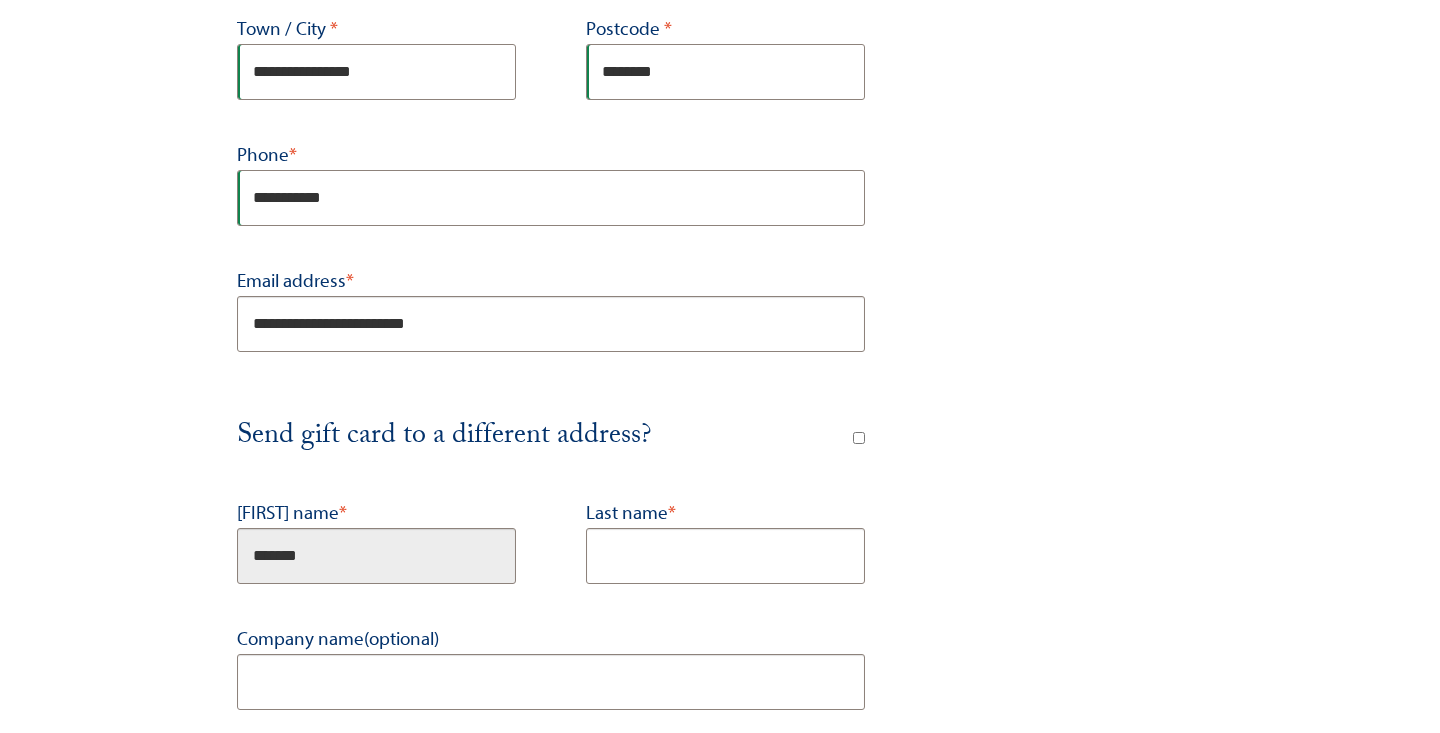type on "*******" 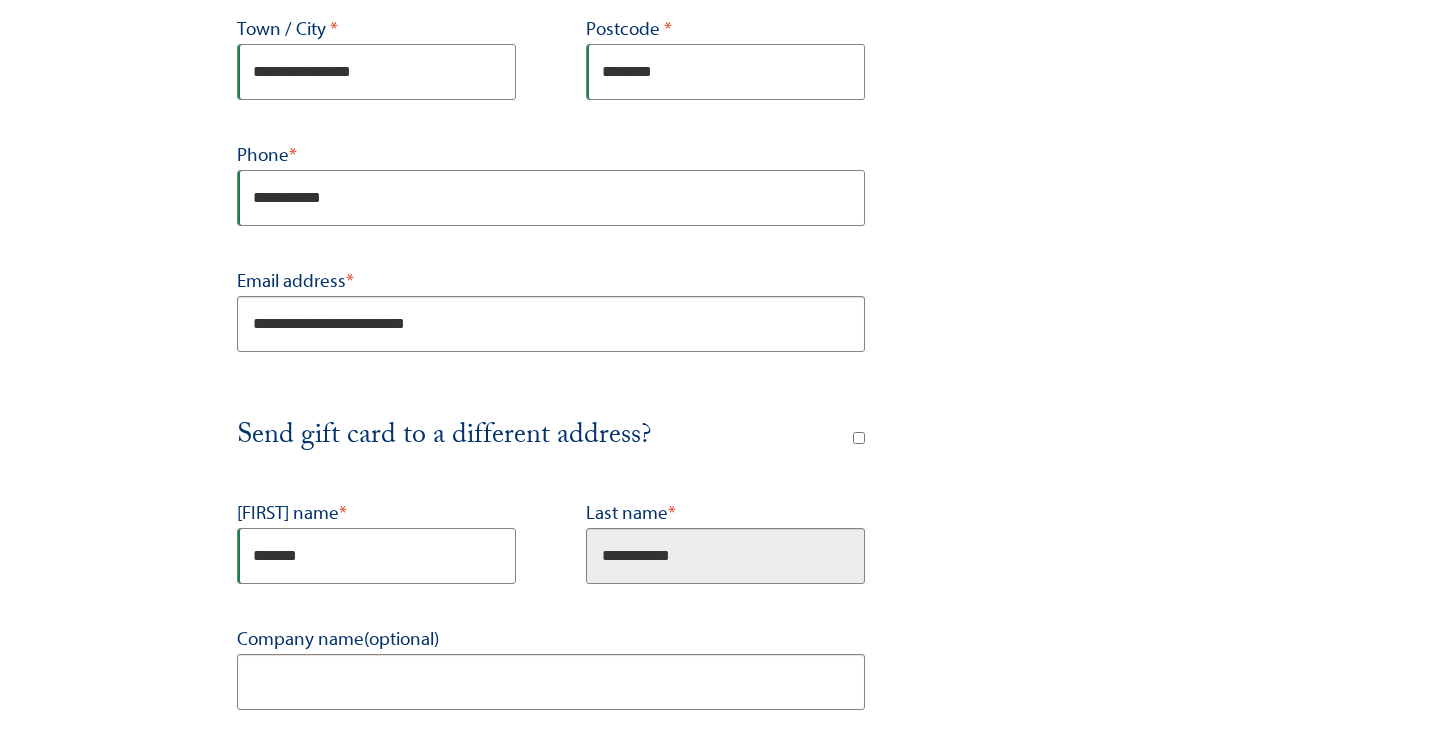 type on "**********" 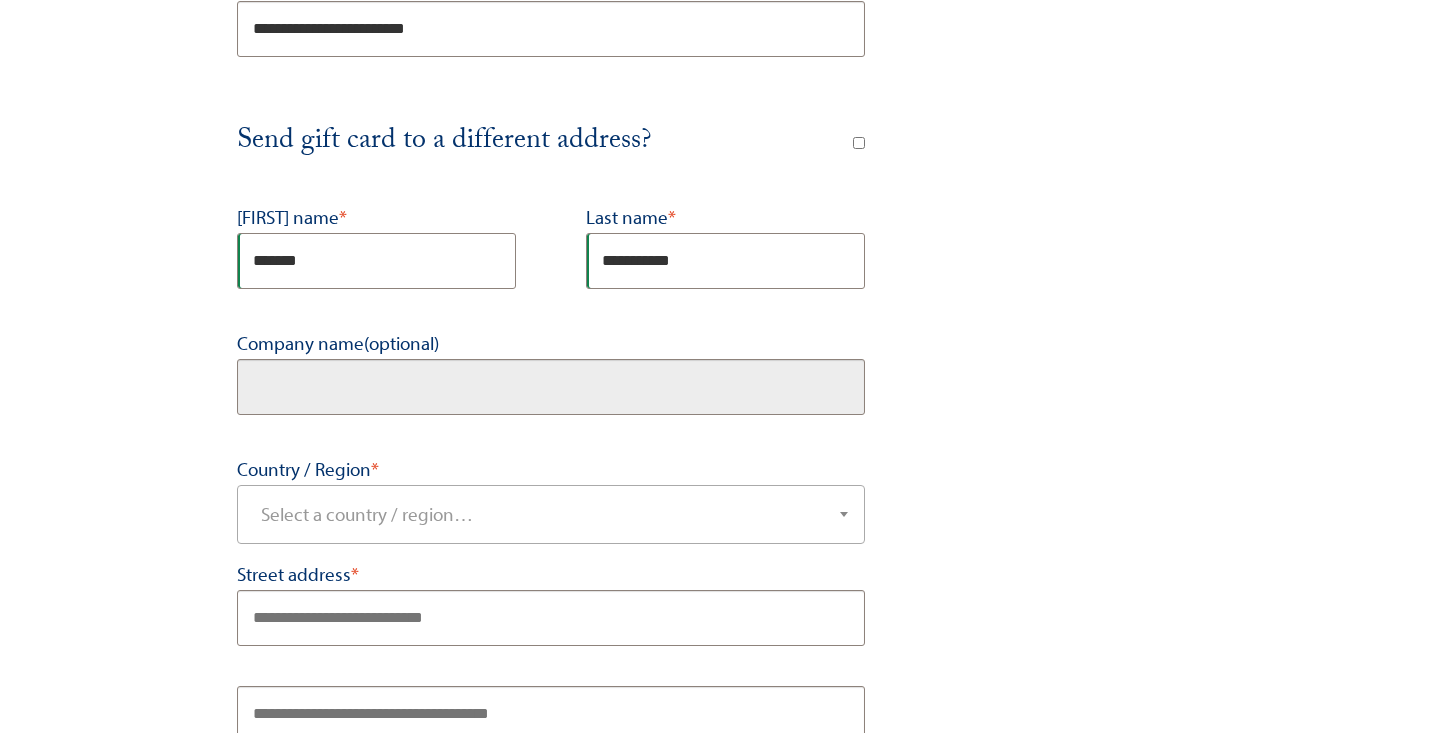 scroll, scrollTop: 1000, scrollLeft: 0, axis: vertical 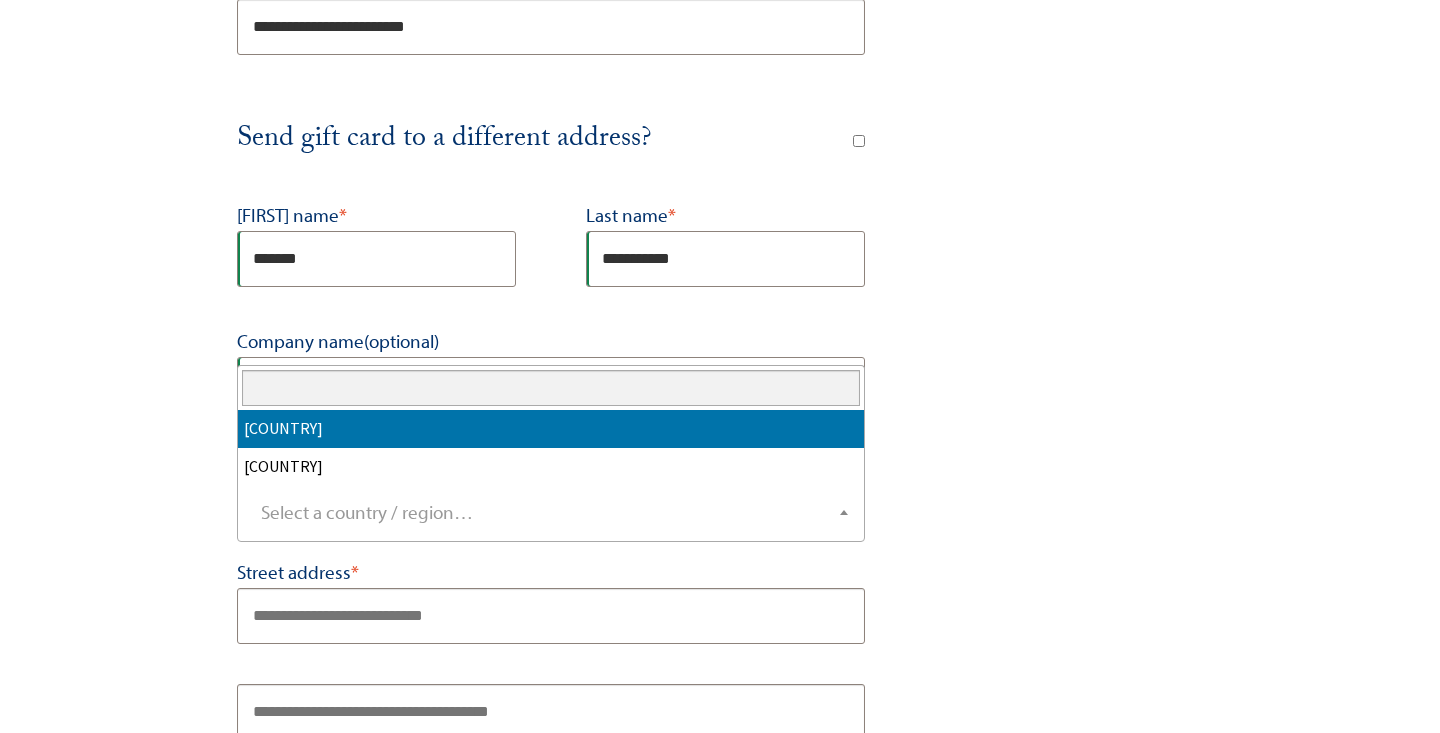 click on "Select a country / region…" at bounding box center [367, 513] 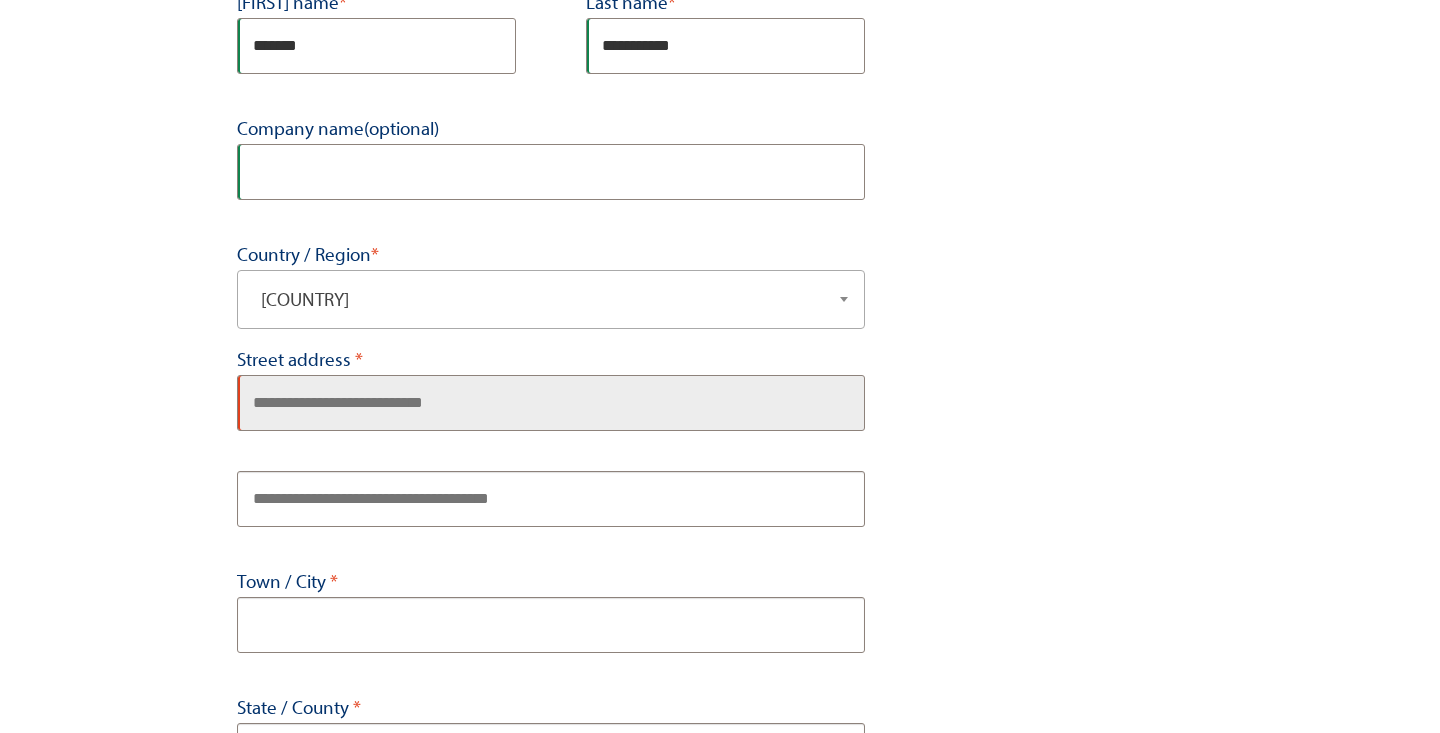 scroll, scrollTop: 1213, scrollLeft: 0, axis: vertical 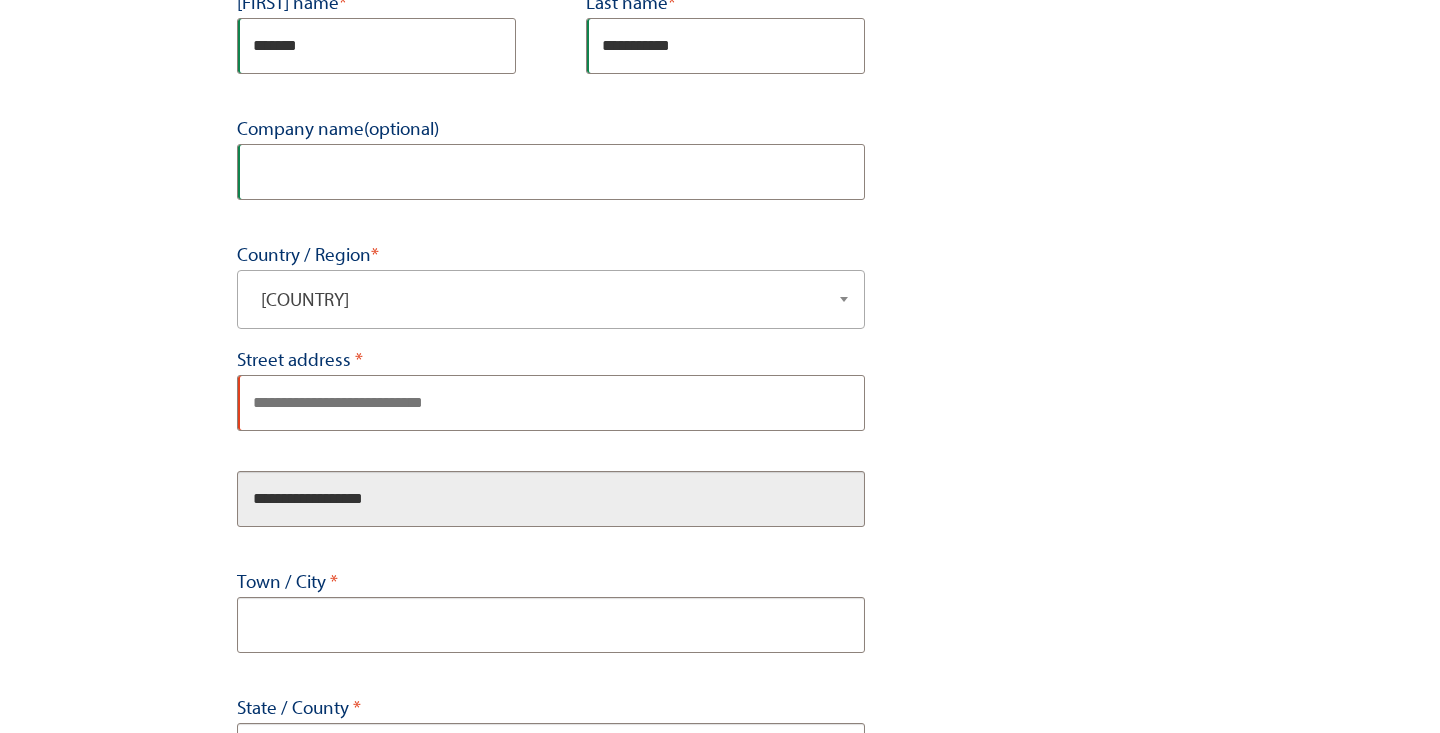type on "**********" 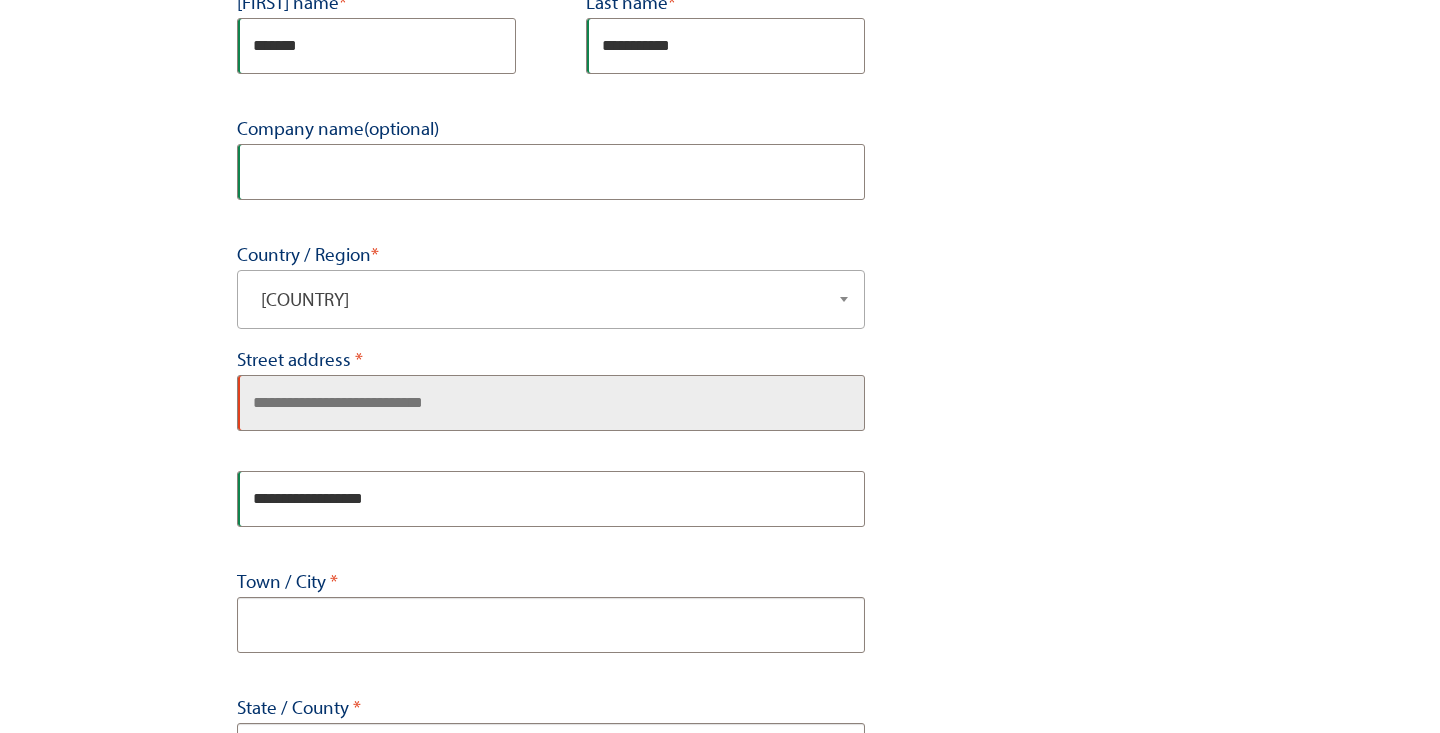 click on "[STREET]   *" at bounding box center [551, 403] 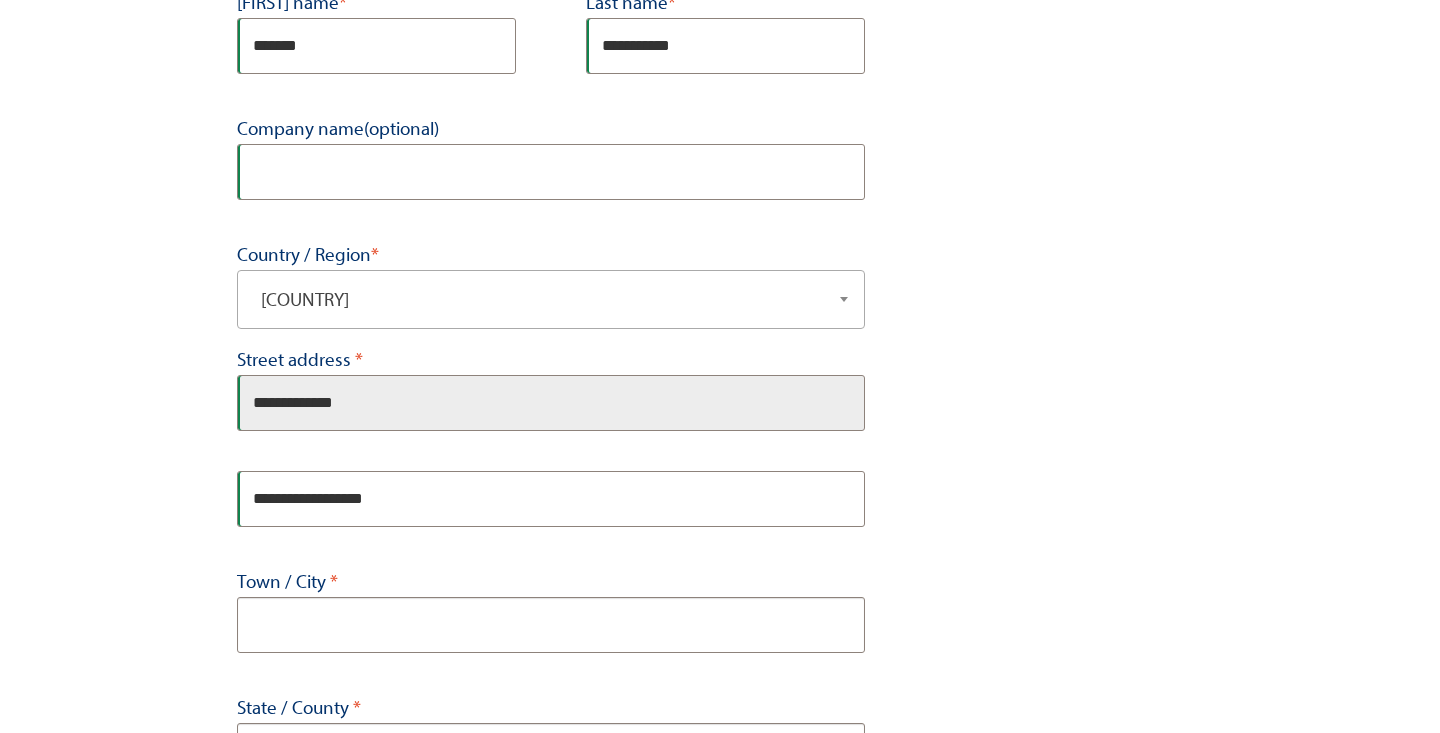 type on "**********" 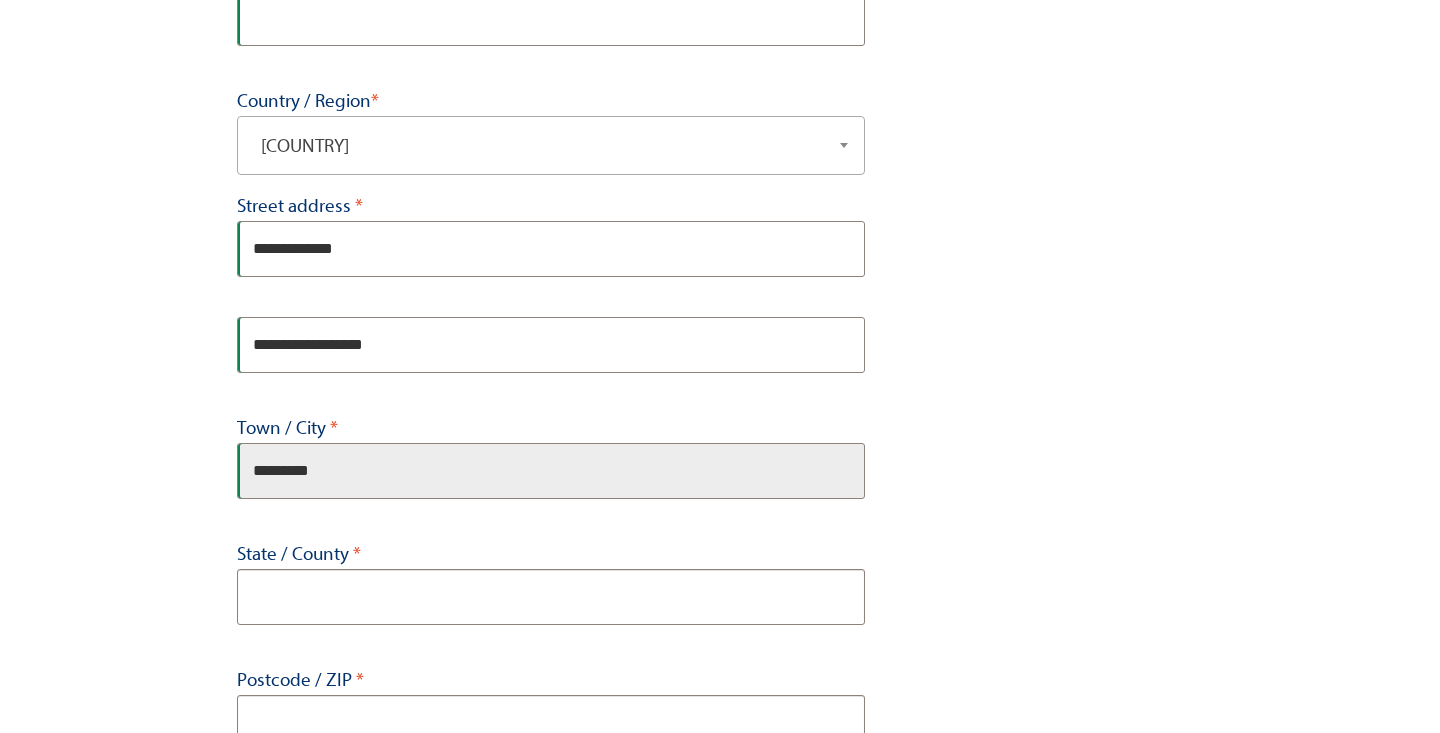 scroll, scrollTop: 1415, scrollLeft: 0, axis: vertical 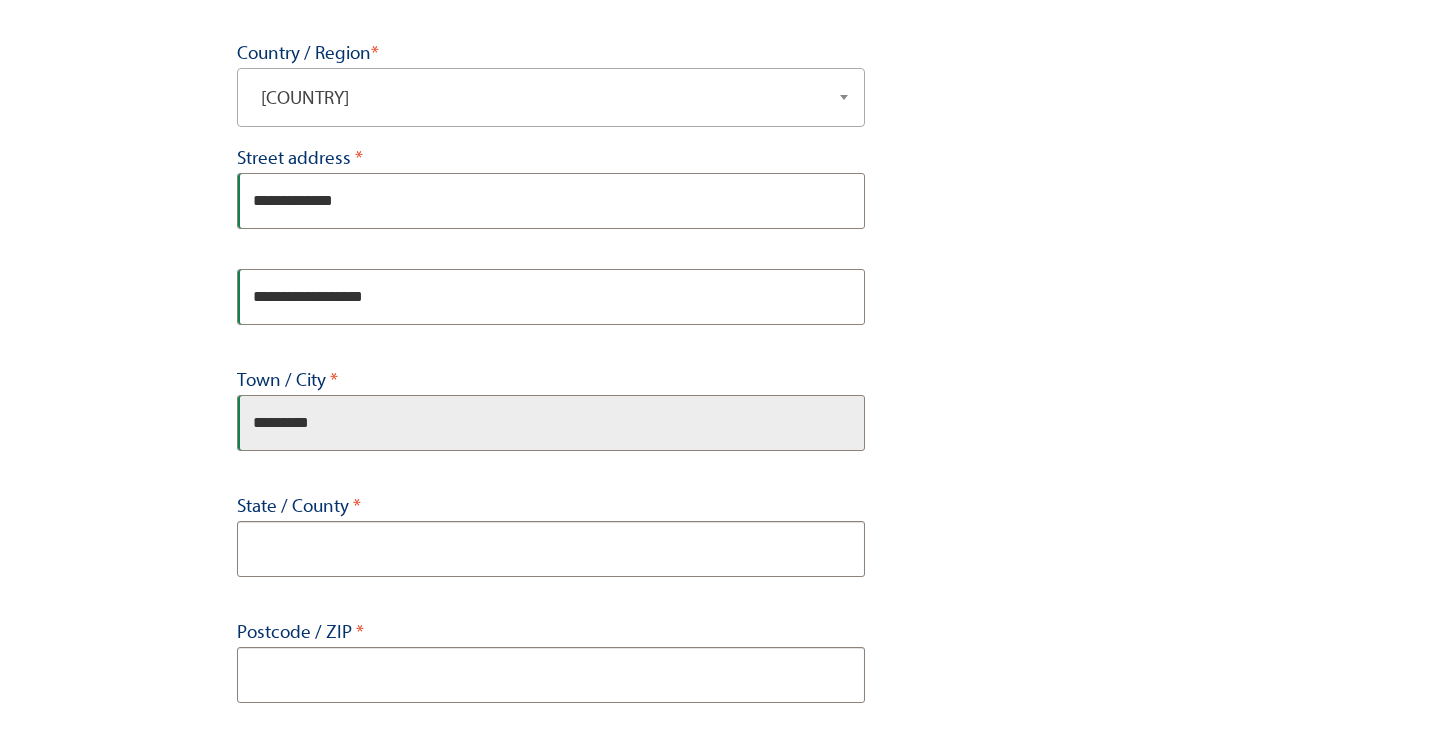 type on "*********" 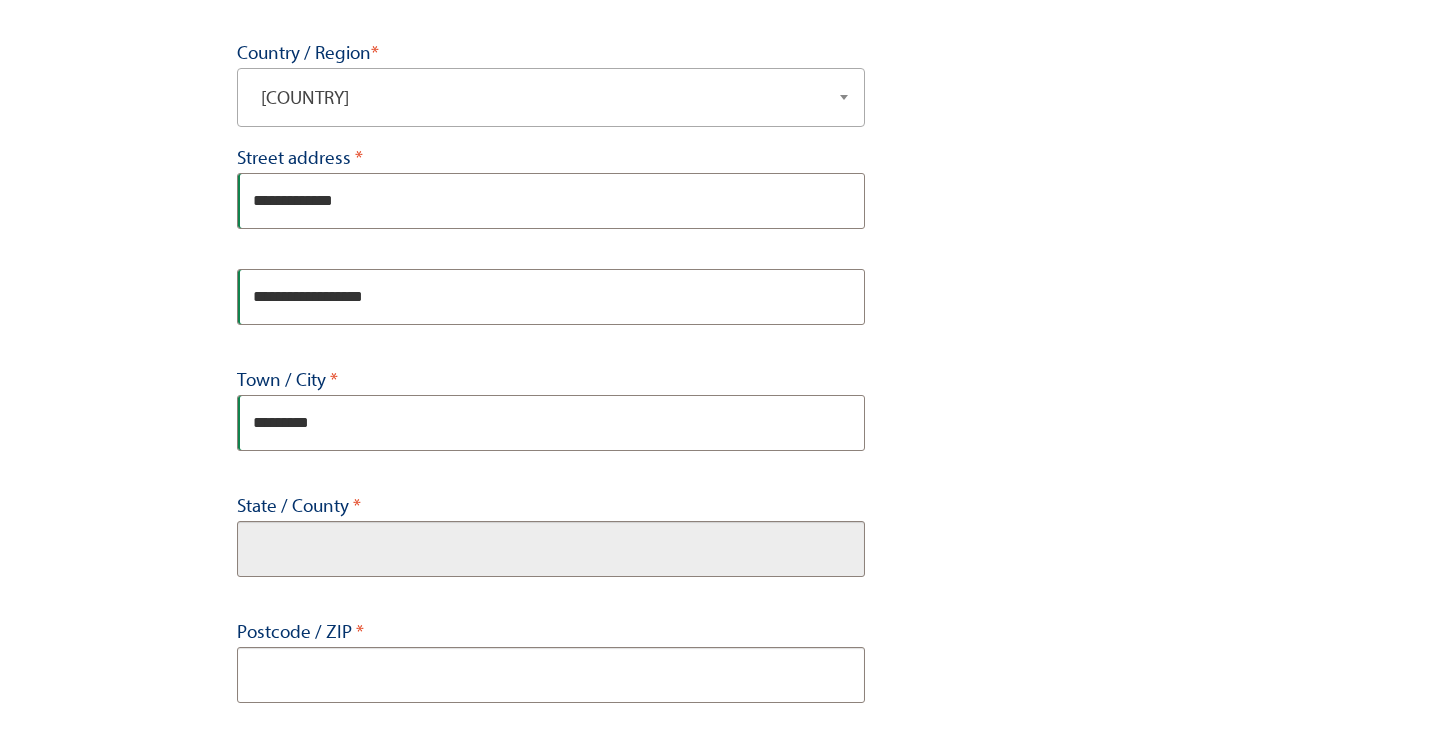 click on "State / County   *" at bounding box center (551, 549) 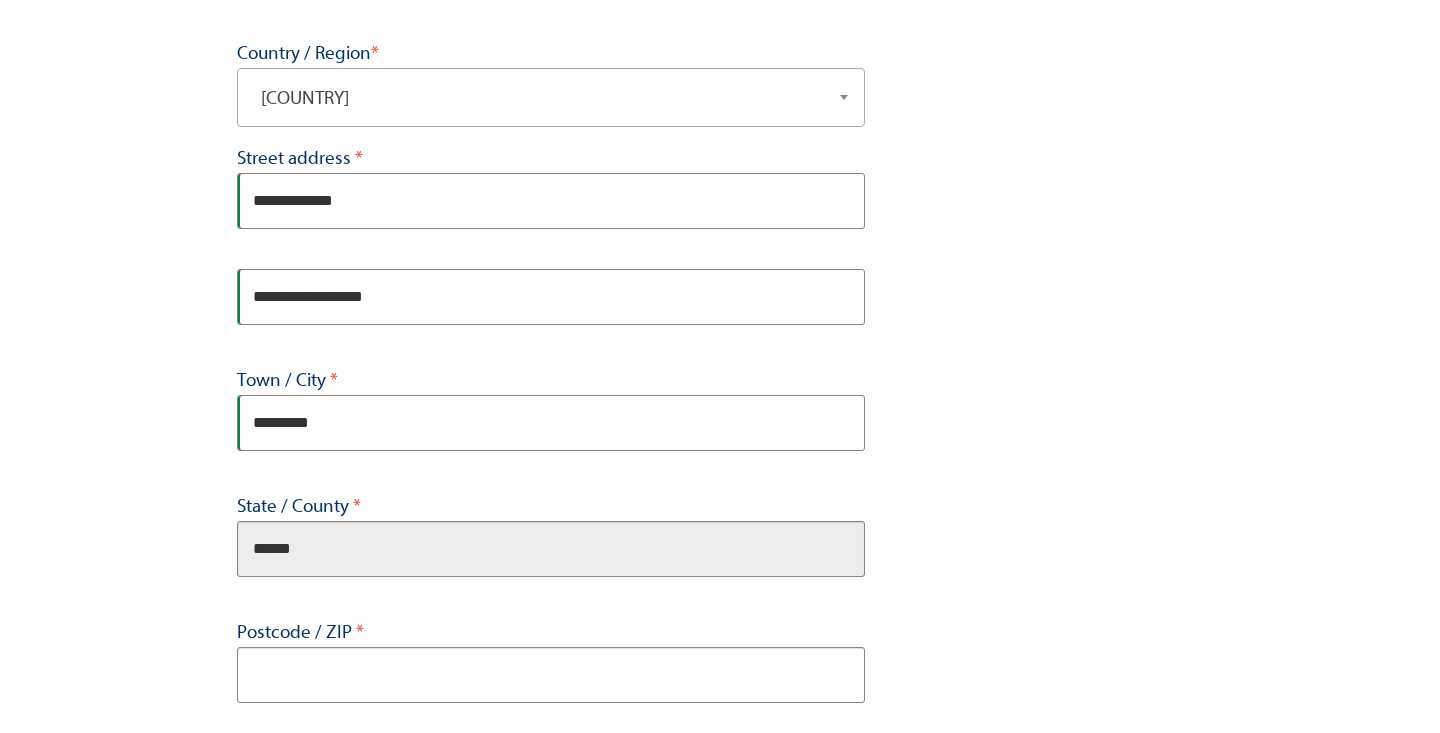 type on "******" 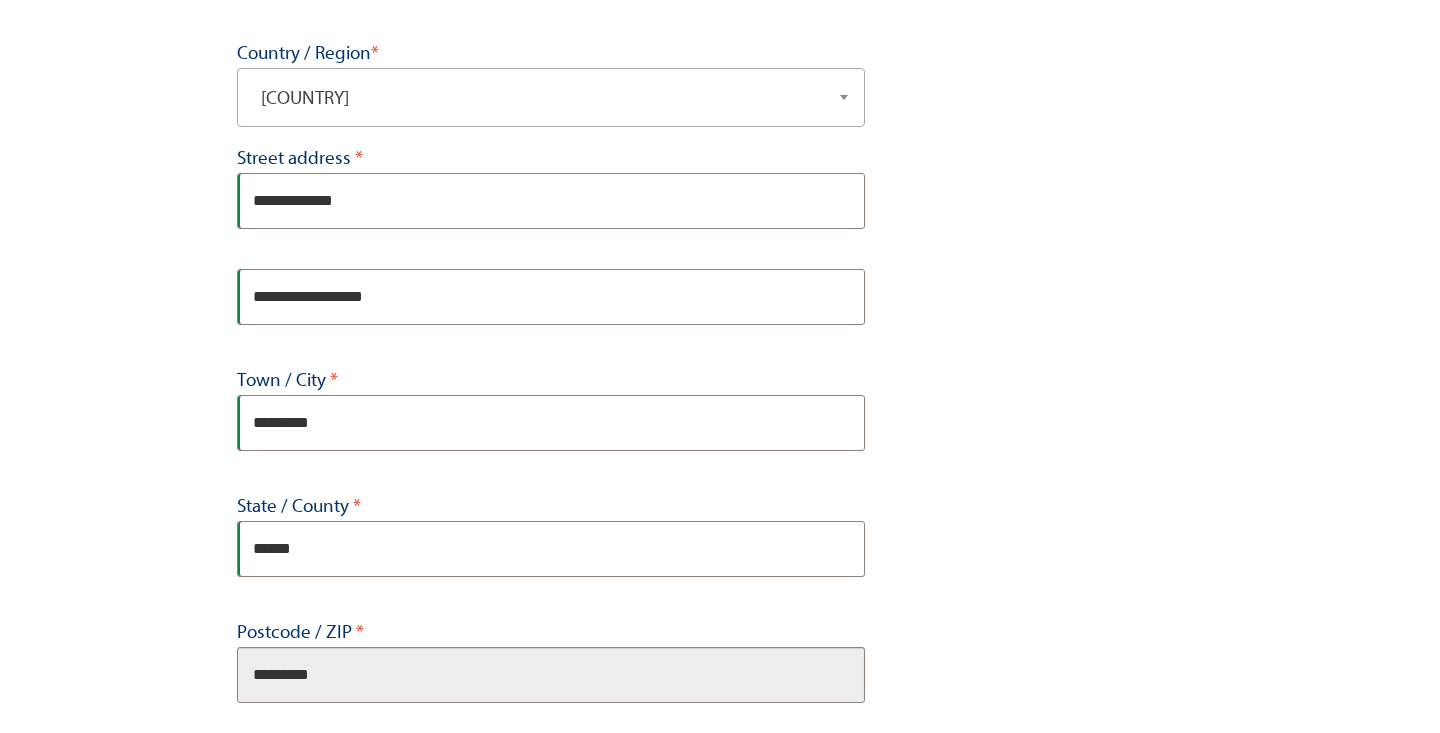 click on "*********" at bounding box center [551, 675] 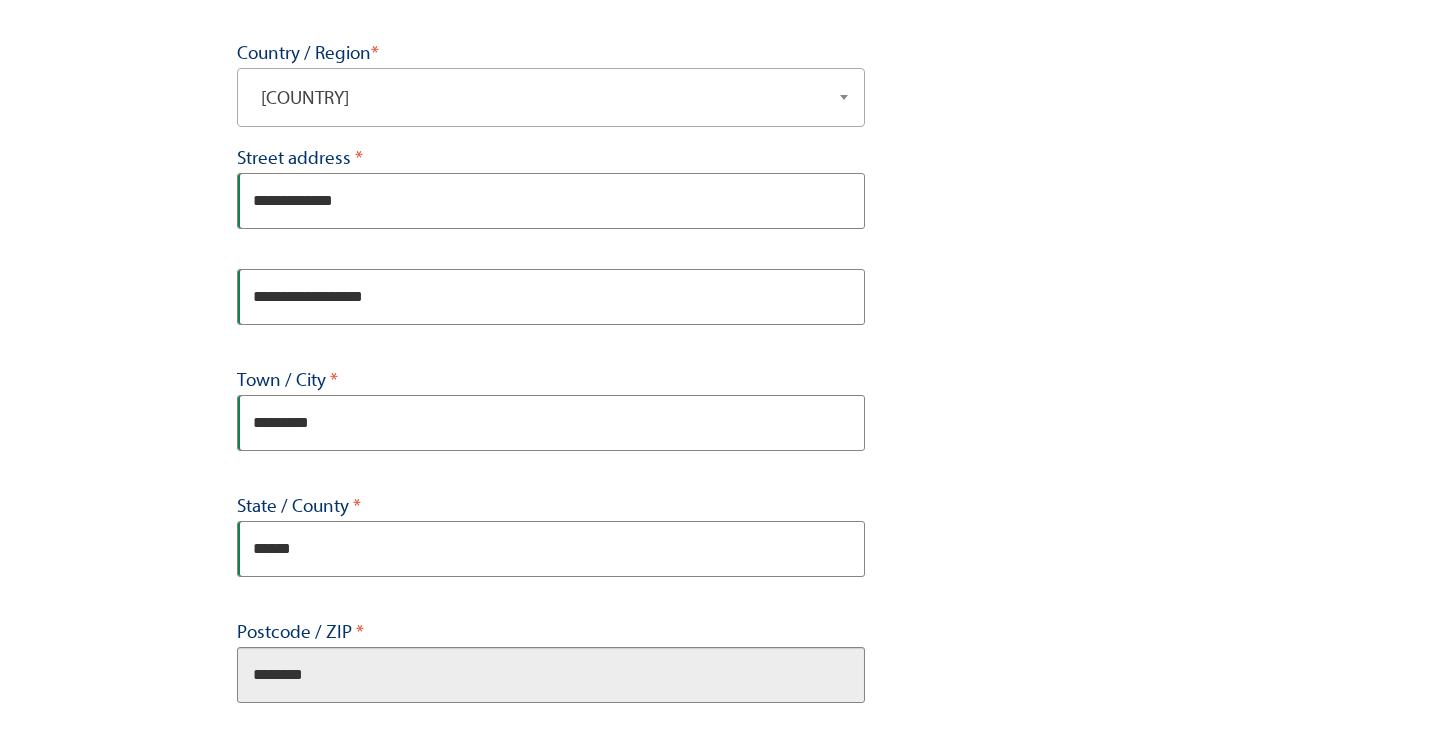 click on "********" at bounding box center [551, 675] 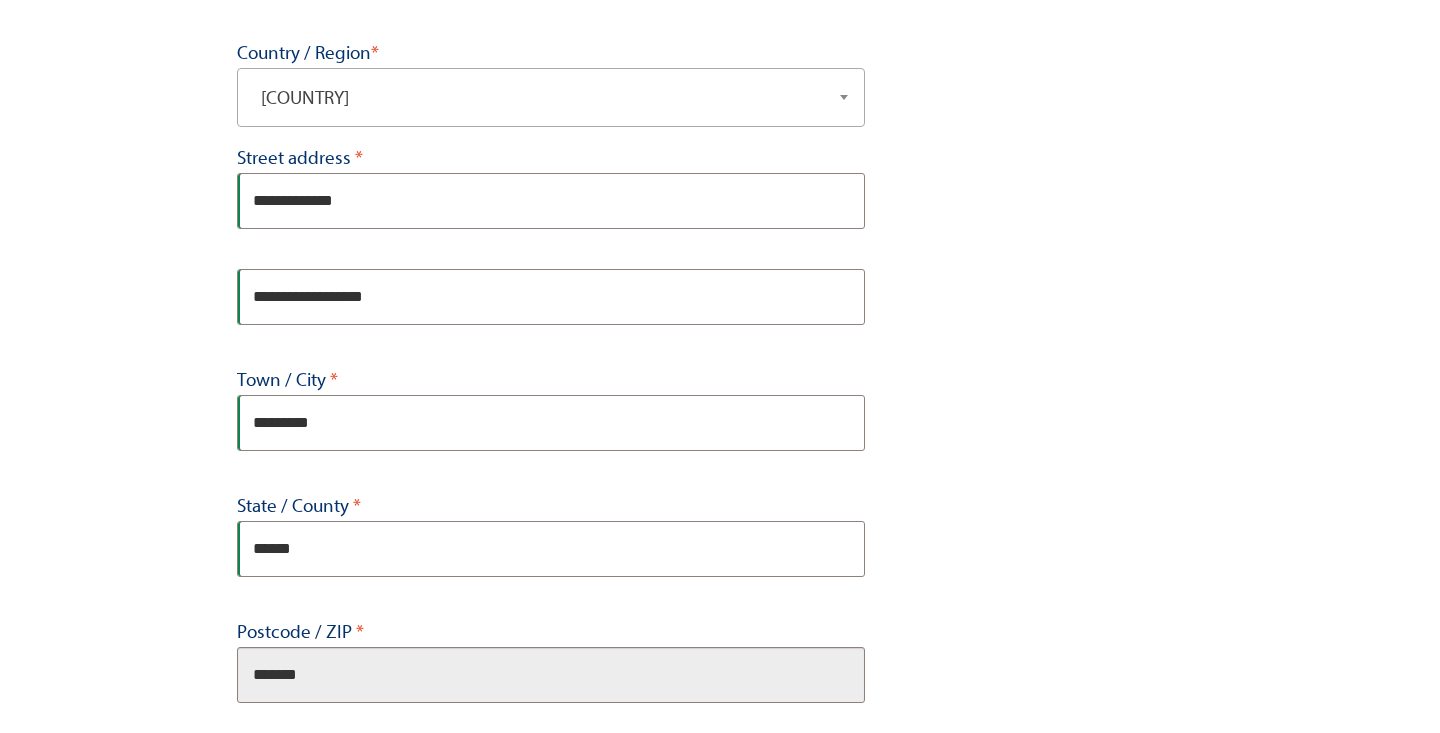 click on "*******" at bounding box center [551, 675] 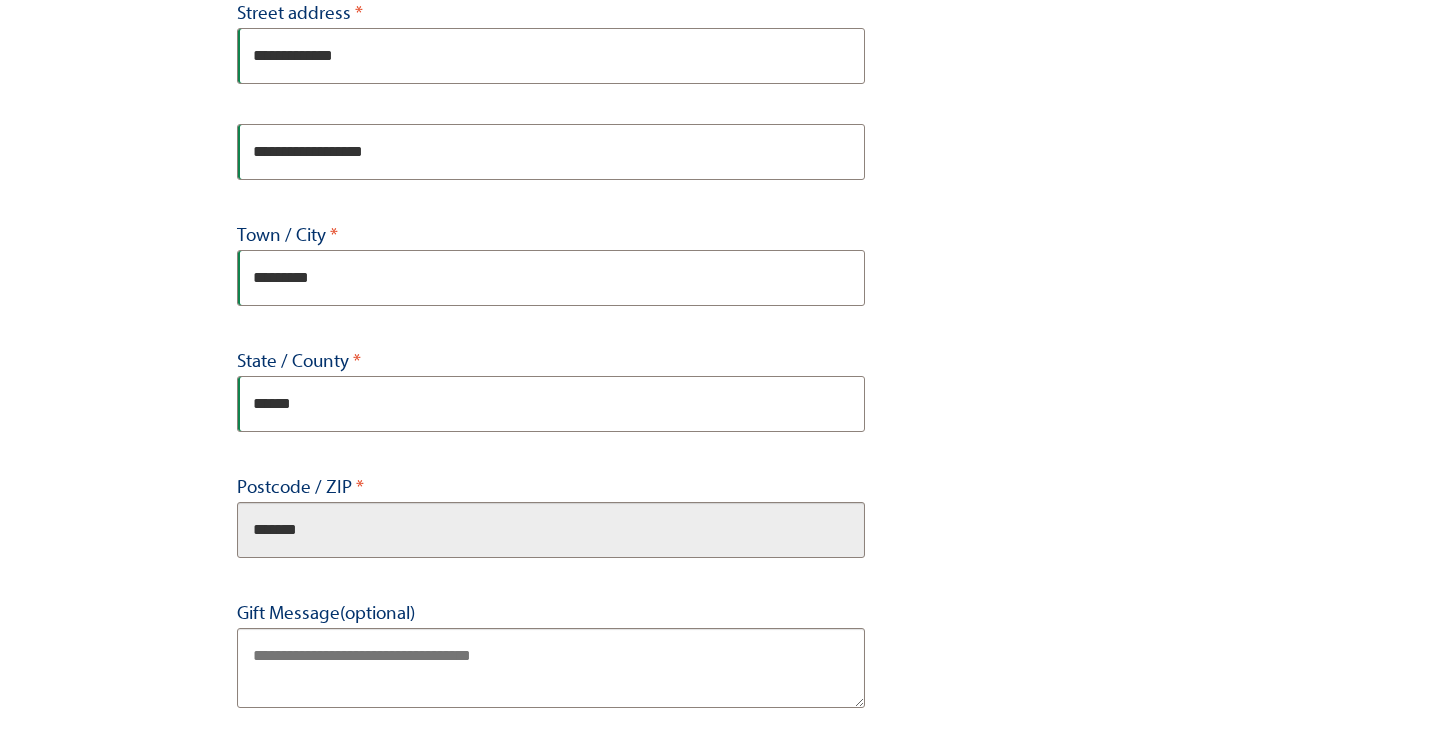 scroll, scrollTop: 1559, scrollLeft: 0, axis: vertical 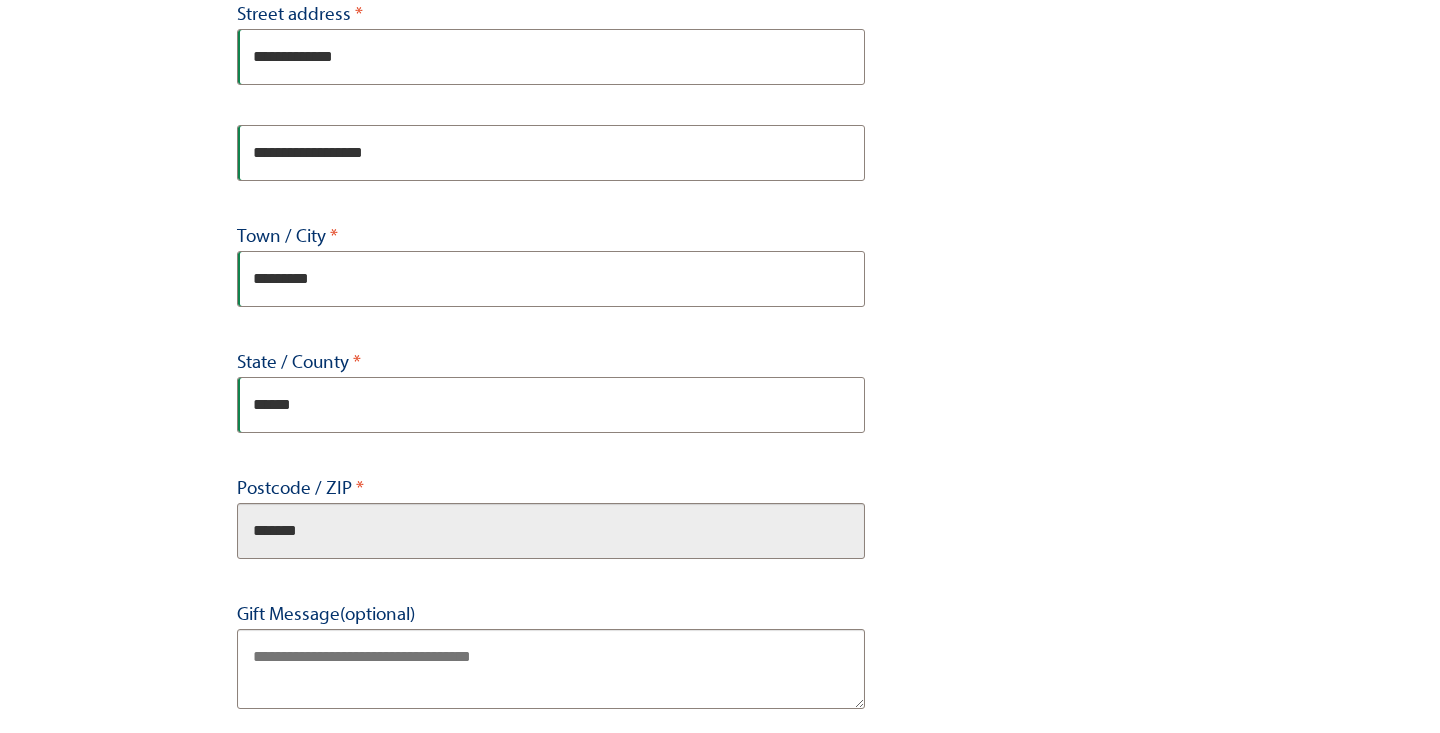 type on "*******" 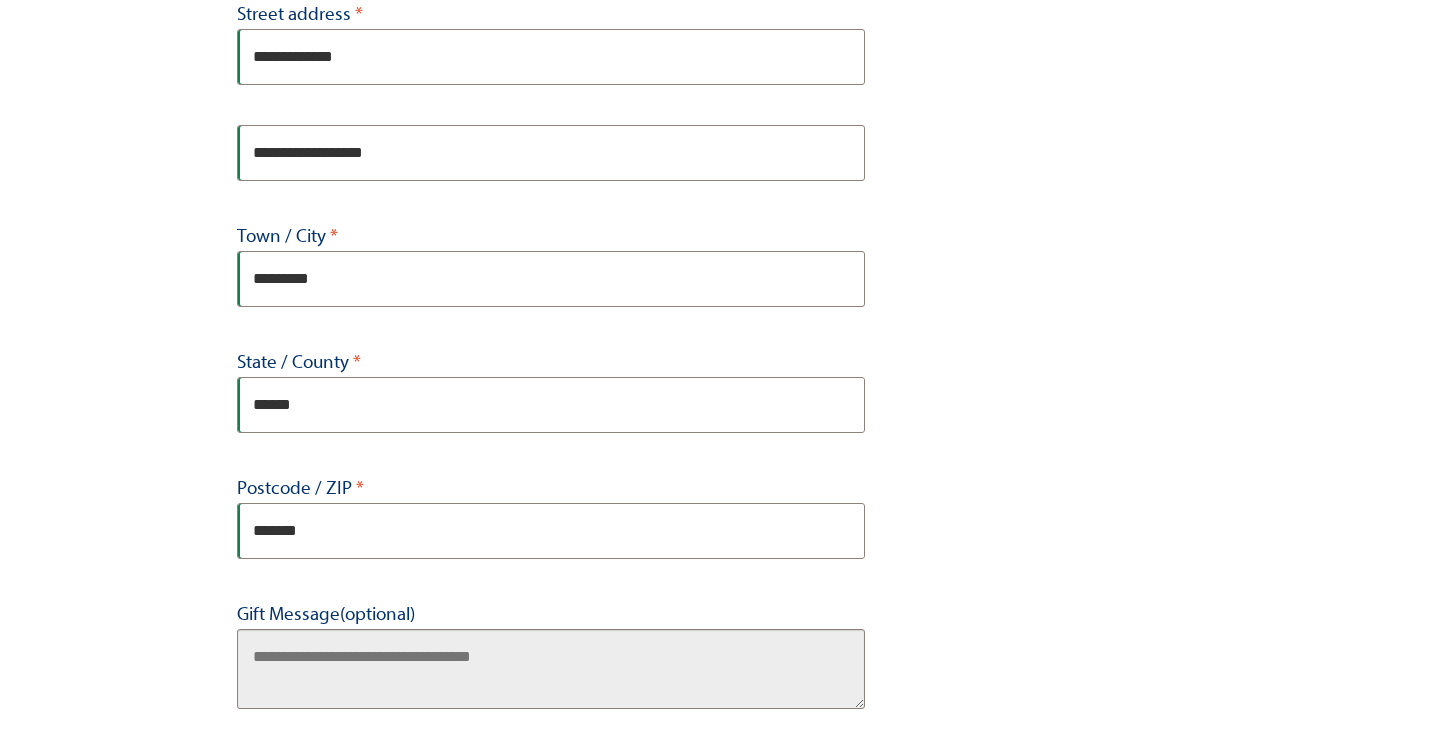 click on "Gift Message  (optional)" at bounding box center (551, 669) 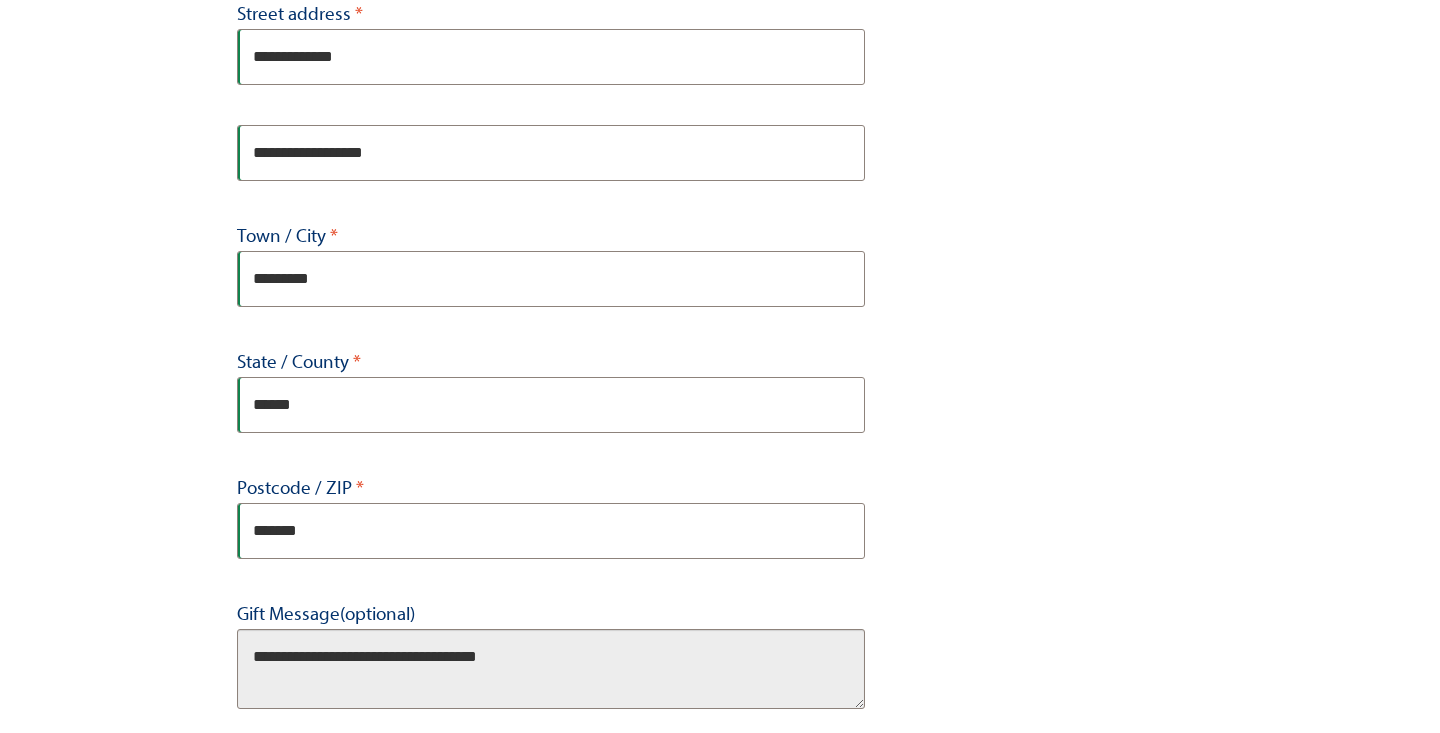 click on "**********" at bounding box center [551, 669] 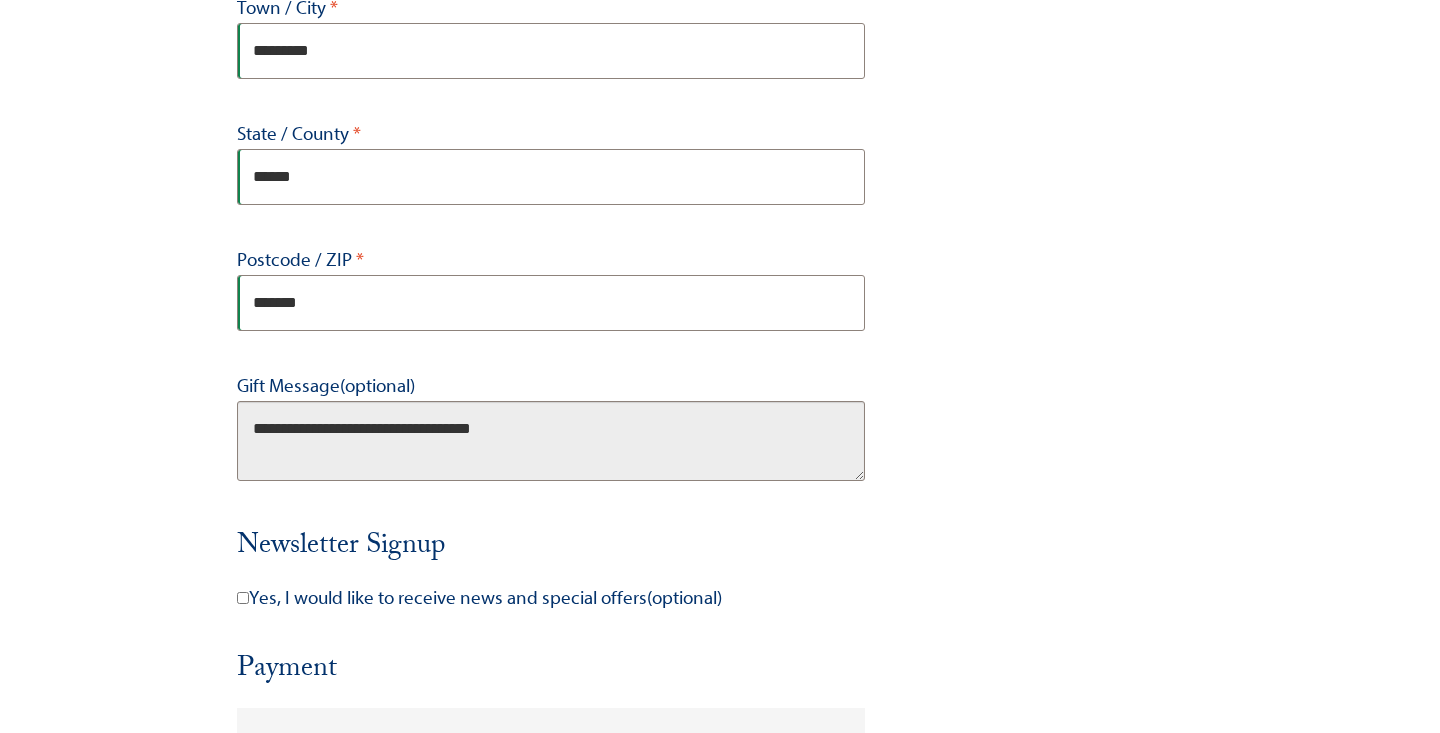 scroll, scrollTop: 1788, scrollLeft: 0, axis: vertical 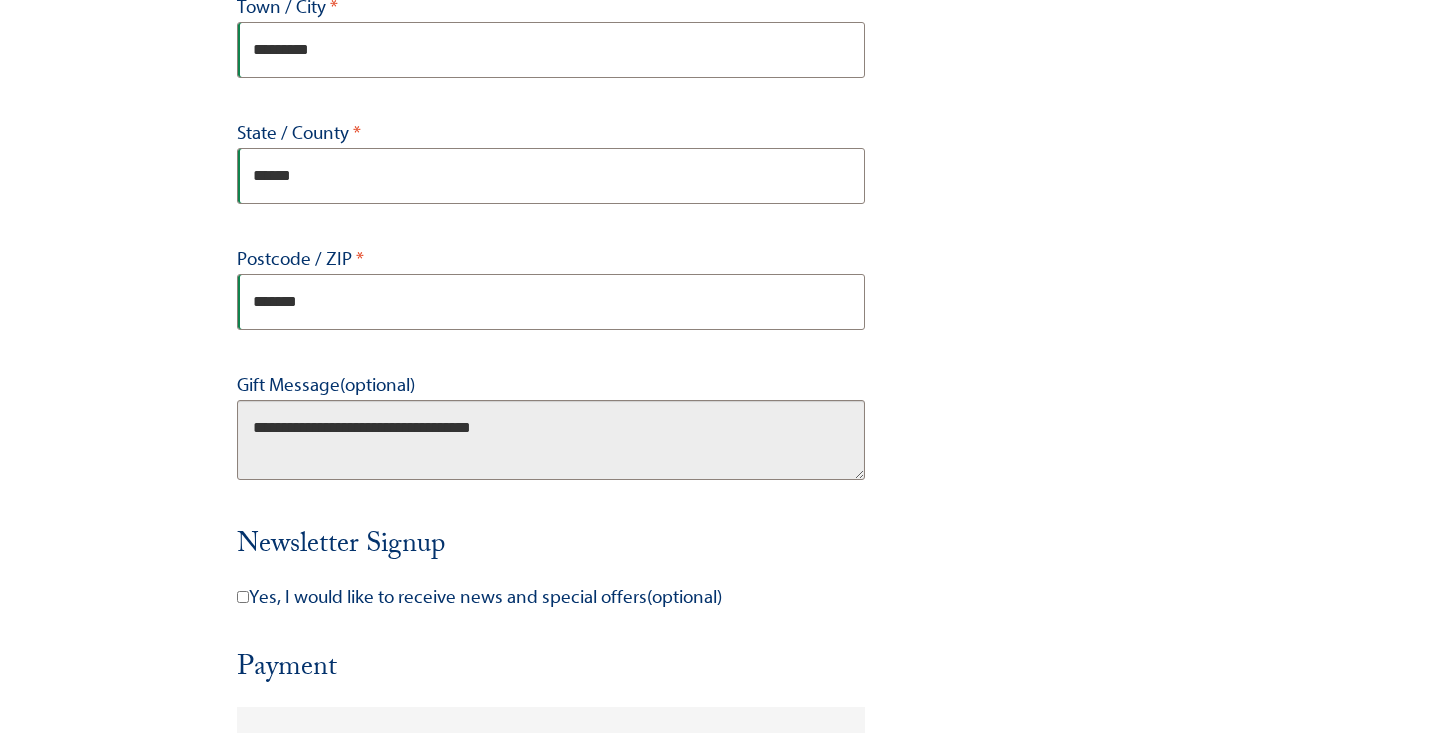 drag, startPoint x: 451, startPoint y: 428, endPoint x: 551, endPoint y: 429, distance: 100.005 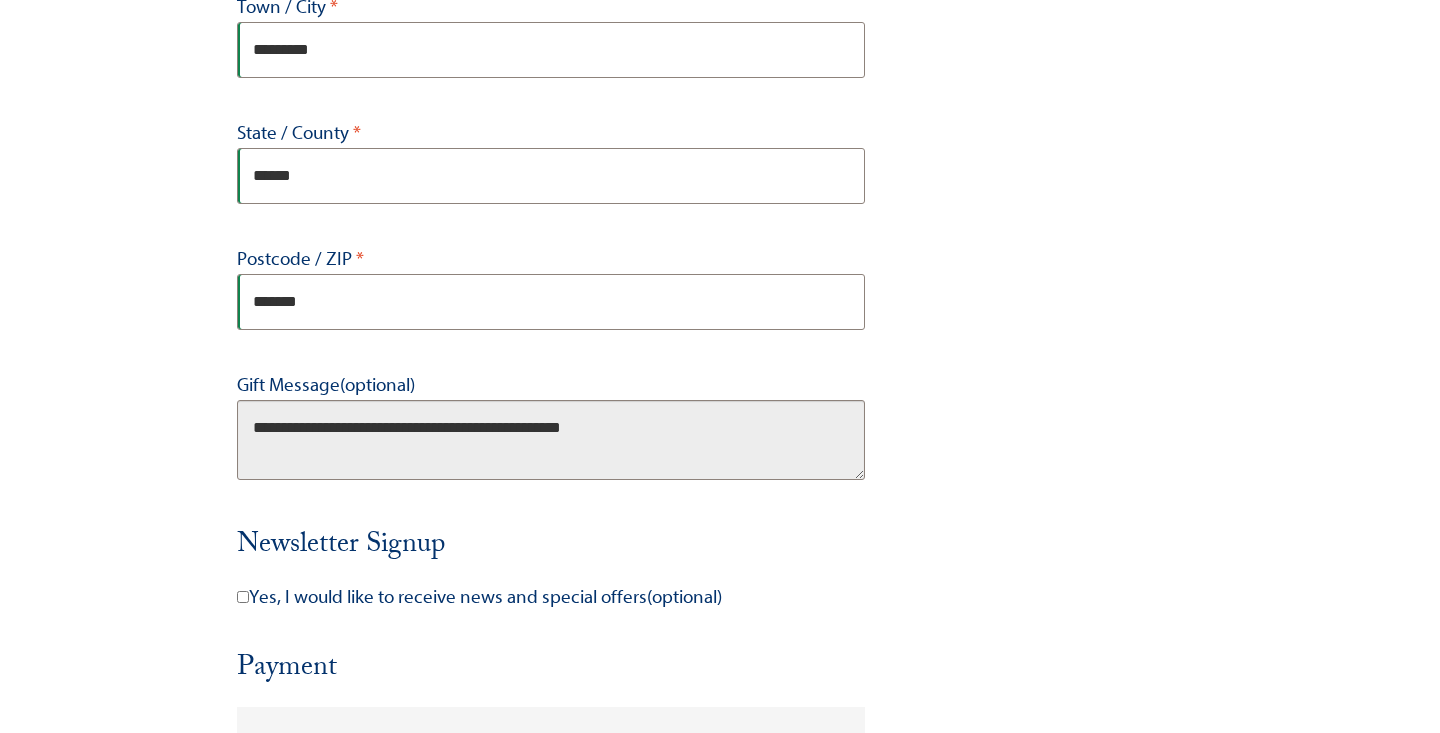 drag, startPoint x: 552, startPoint y: 428, endPoint x: 620, endPoint y: 429, distance: 68.007355 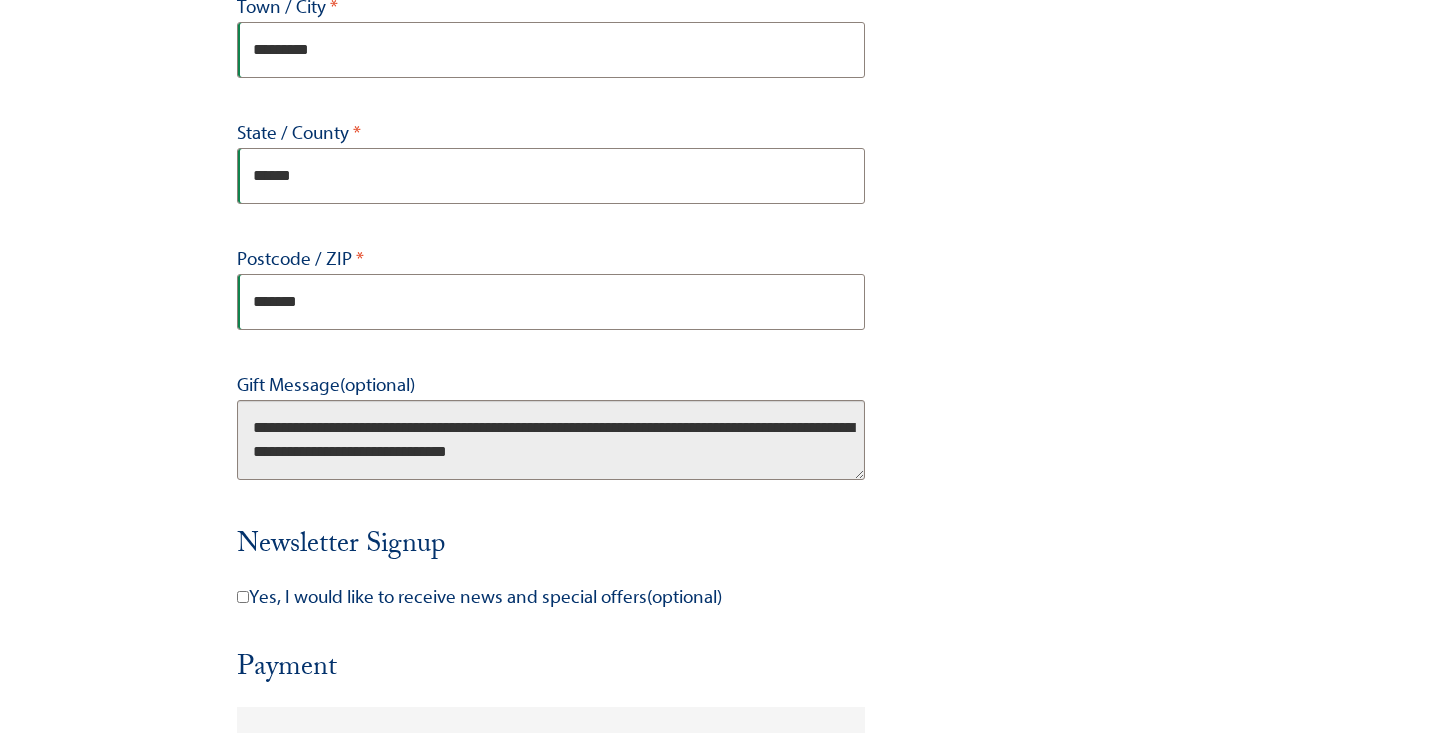 click on "**********" at bounding box center (551, 440) 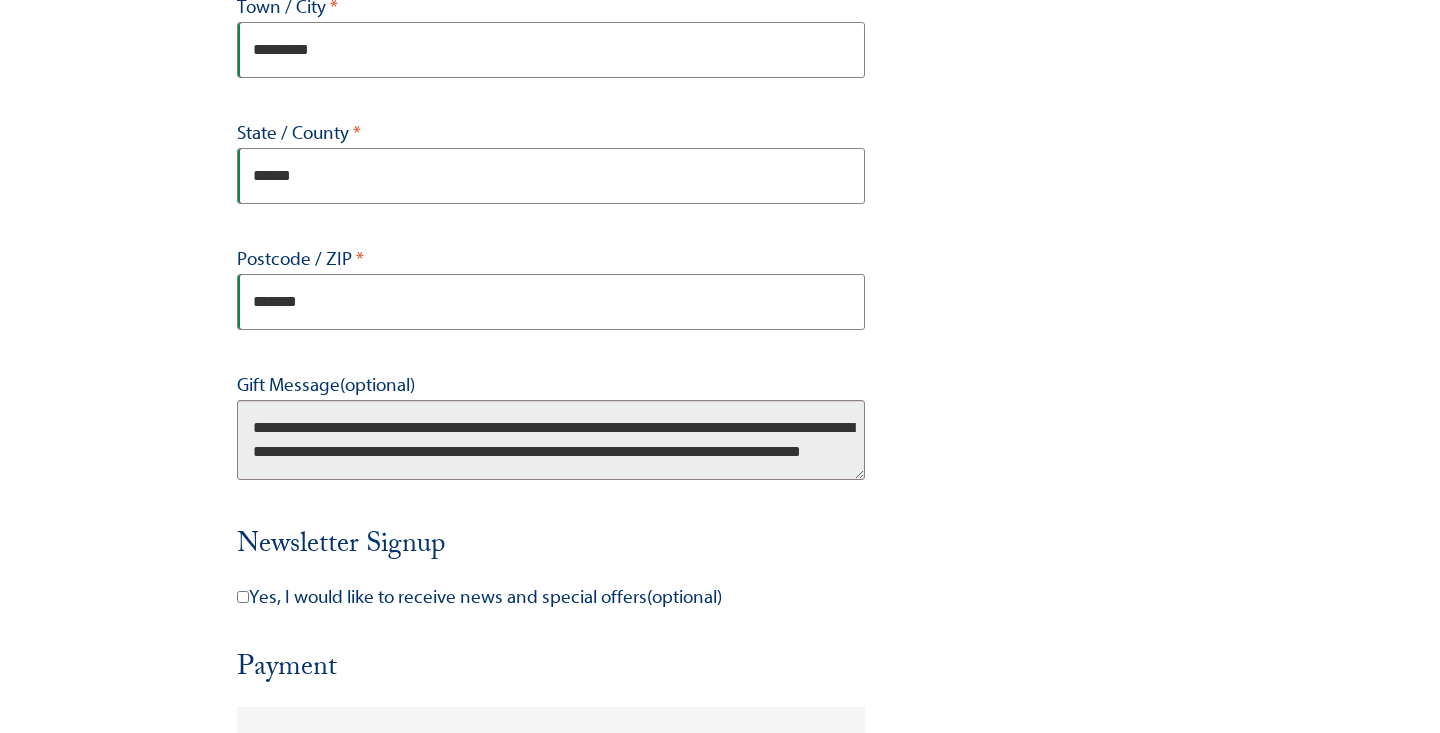 scroll, scrollTop: 24, scrollLeft: 0, axis: vertical 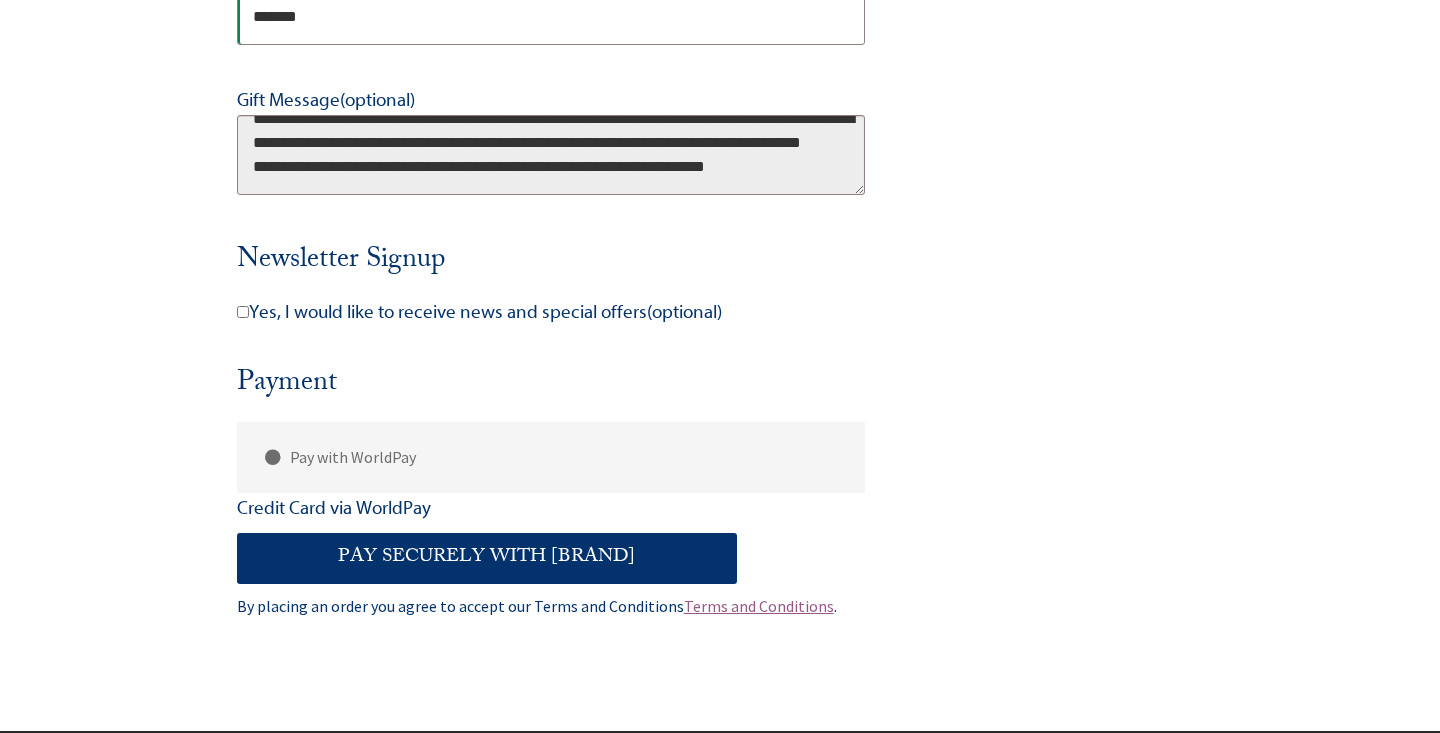 type on "**********" 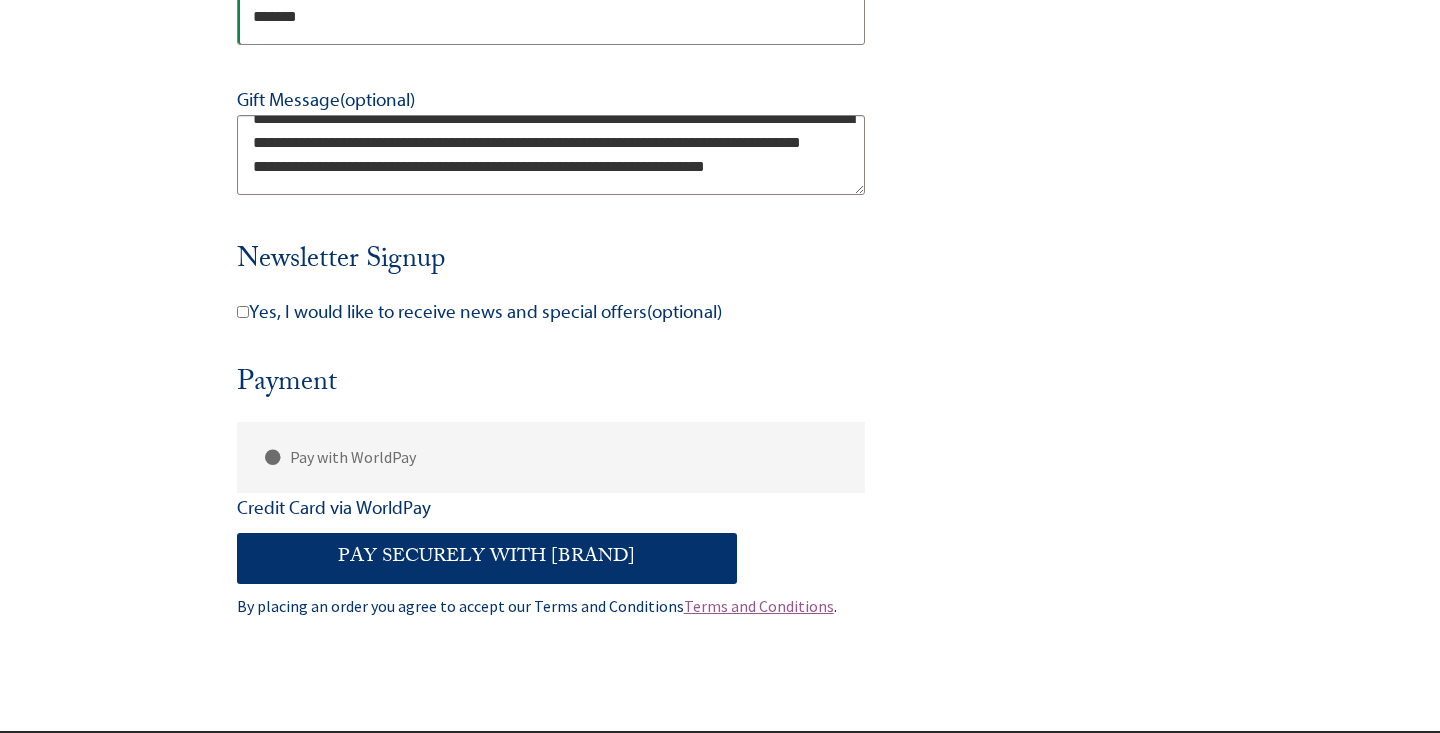 click on "Pay securely with [BRAND]" at bounding box center (487, 558) 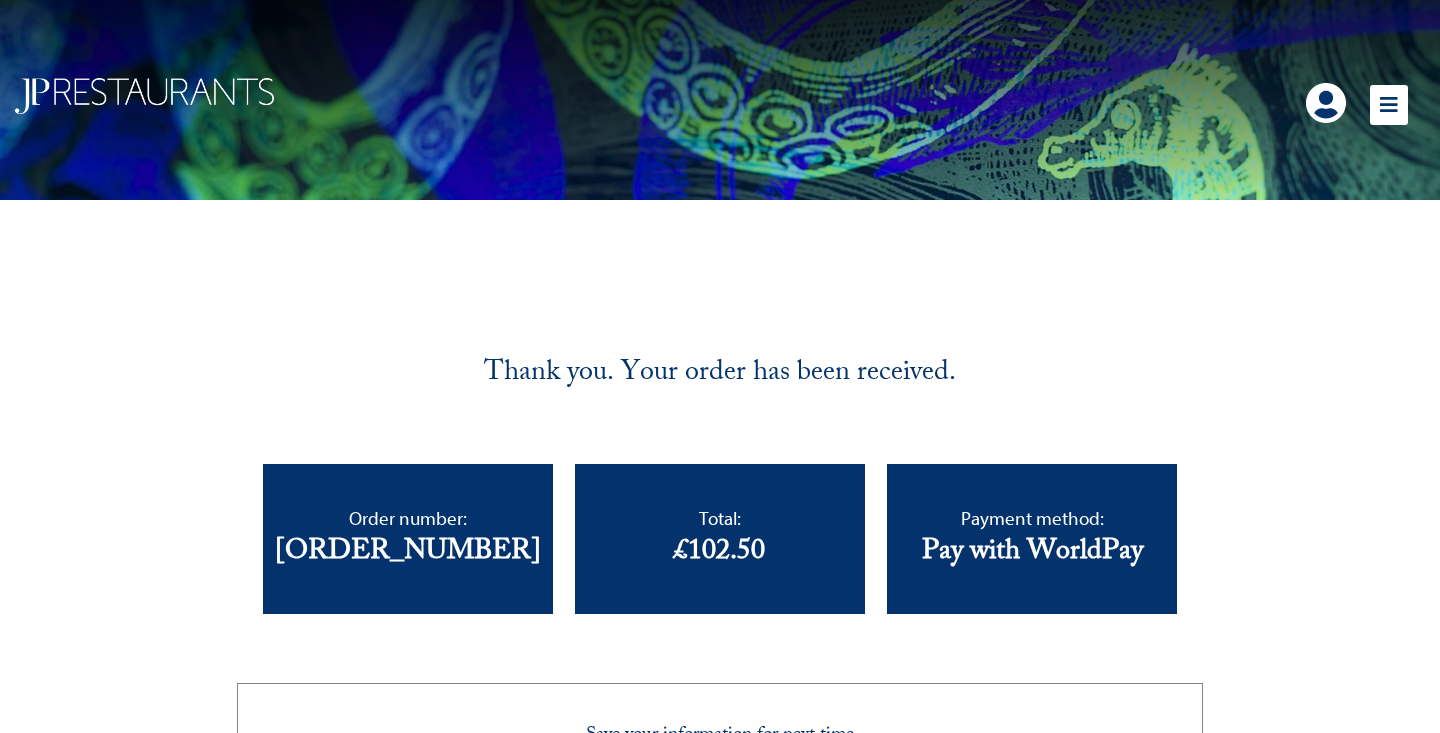 scroll, scrollTop: 0, scrollLeft: 0, axis: both 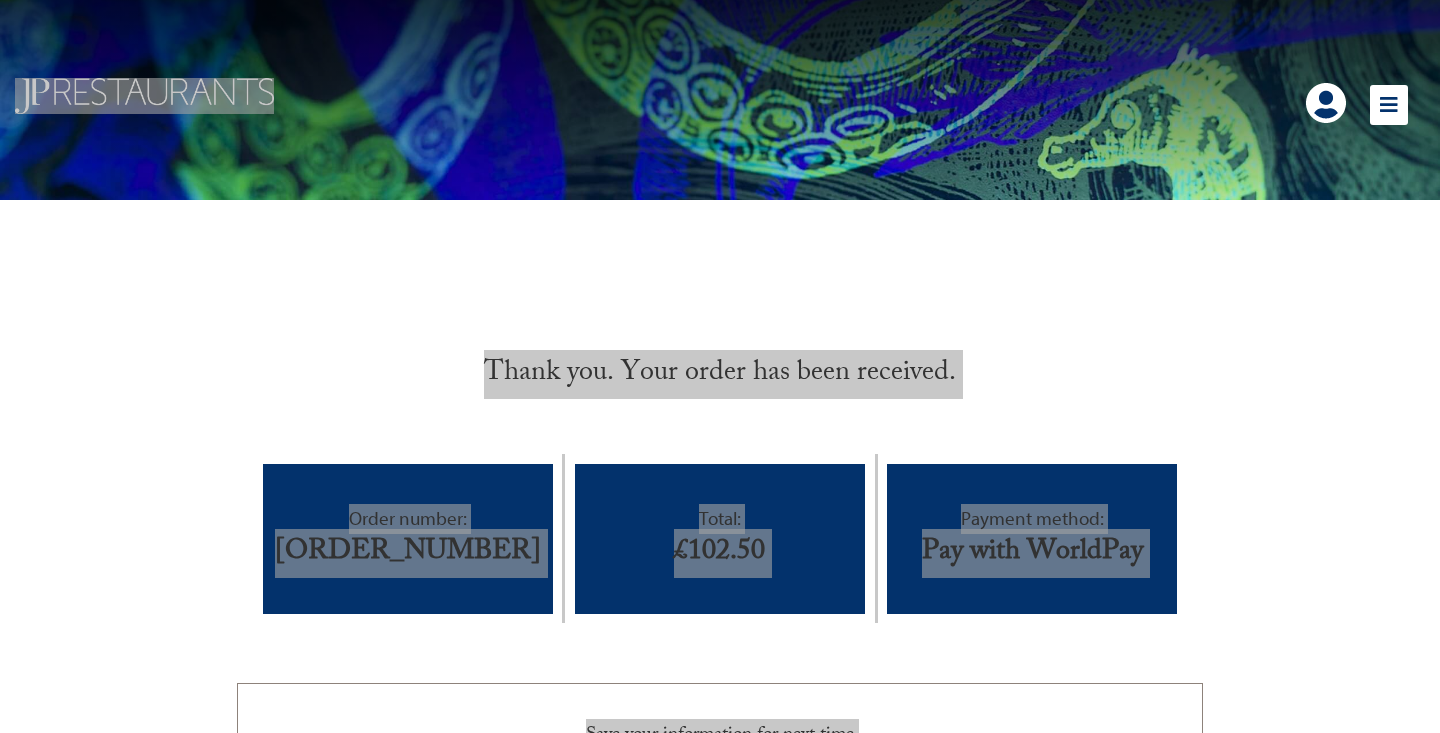 click on "Thank you. Your order has been received.
Order number:					 [ORDER_NUMBER]
Date:					 [MONTH] [NUMBER], [YEAR]
Email:						 [EMAIL]
Total:					 £ [PRICE]
Payment method:						 [PAYMENT_METHOD]
Save your information for next time
Create Account
Password must contain 8+ characters, Uppercase and numbers" at bounding box center (720, 945) 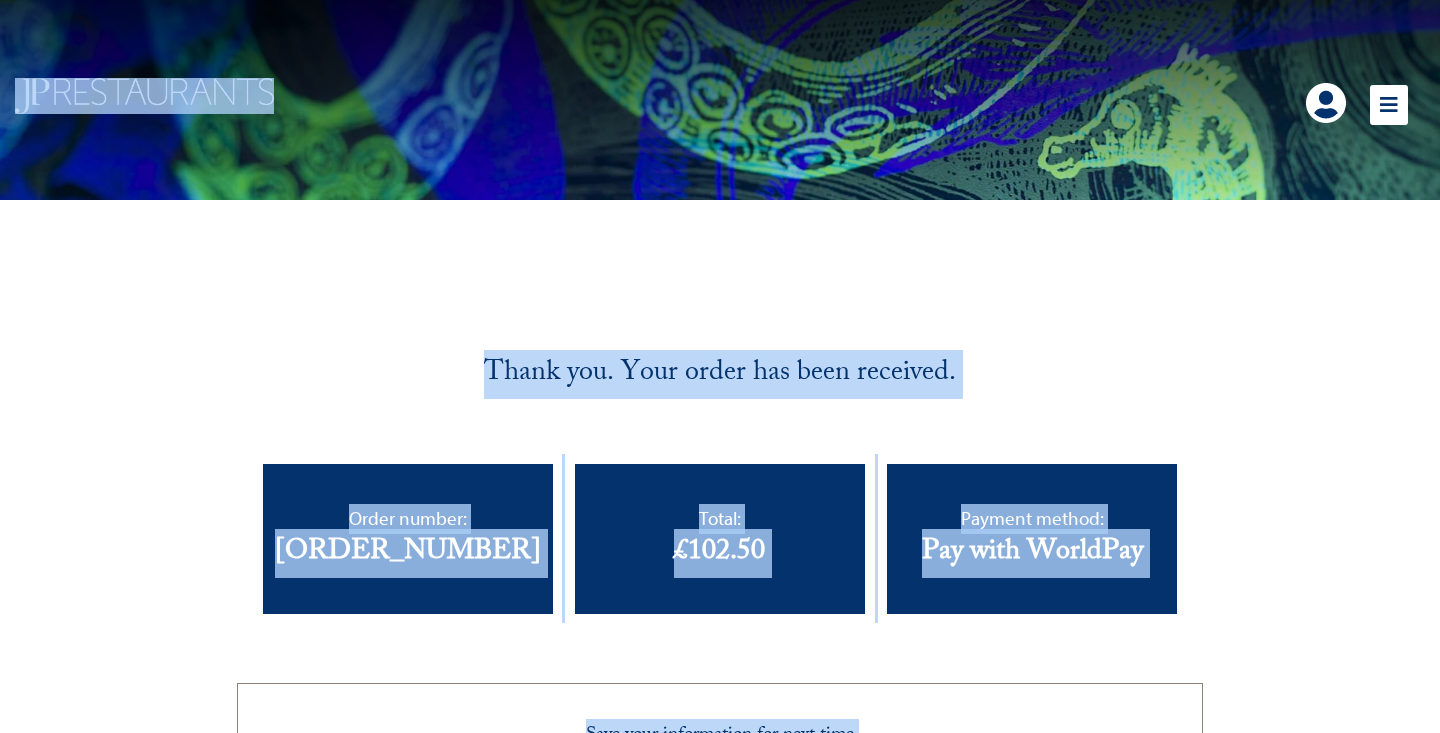 click on "Thank you. Your order has been received.
Order number:					 [ORDER_NUMBER]
Date:					 [MONTH] [NUMBER], [YEAR]
Email:						 [EMAIL]
Total:					 £ [PRICE]
Payment method:						 [PAYMENT_METHOD]
Save your information for next time
Create Account
Password must contain 8+ characters, Uppercase and numbers" at bounding box center [720, 945] 